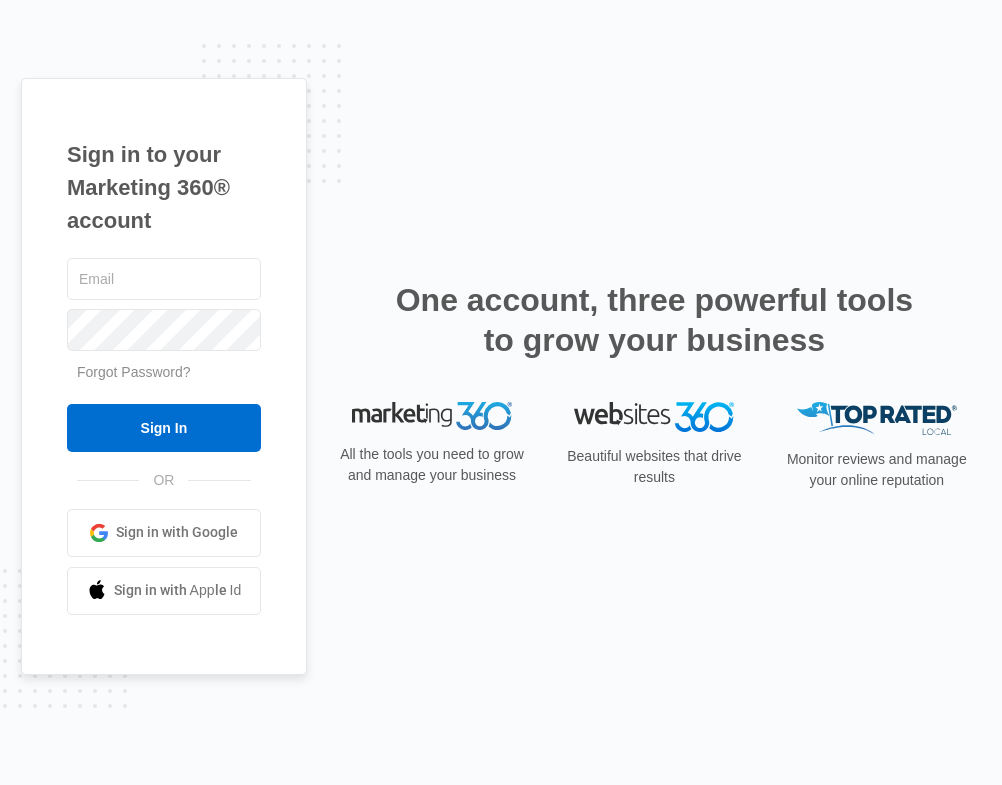 scroll, scrollTop: 0, scrollLeft: 0, axis: both 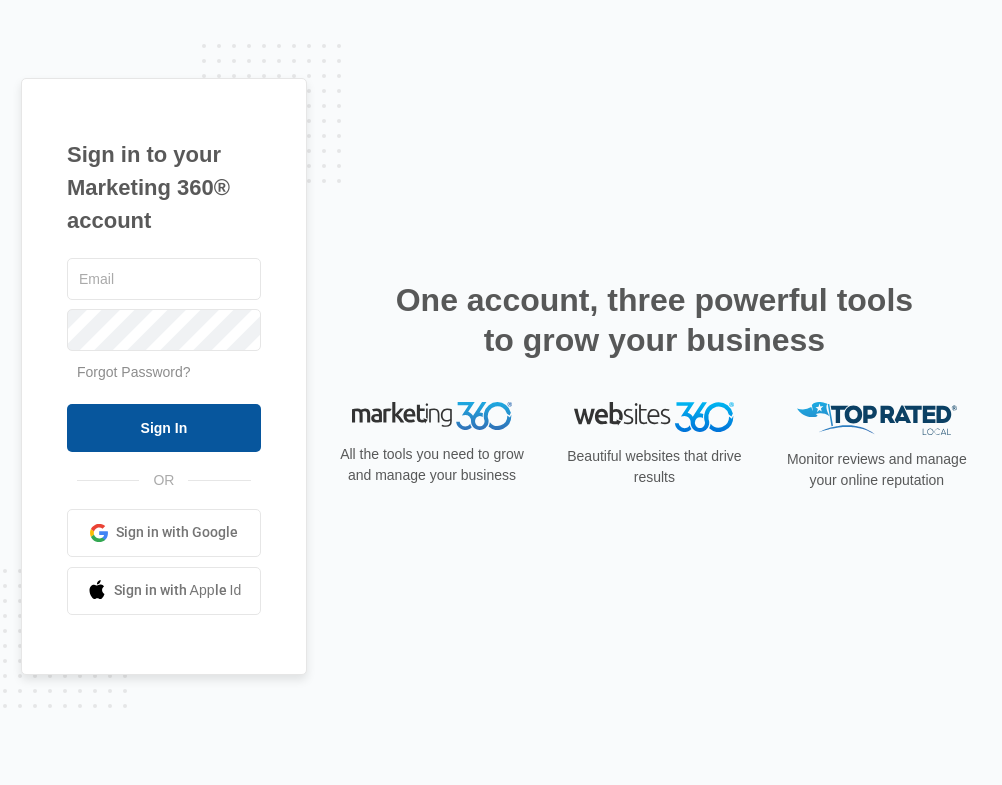 type on "[EMAIL_ADDRESS][DOMAIN_NAME]" 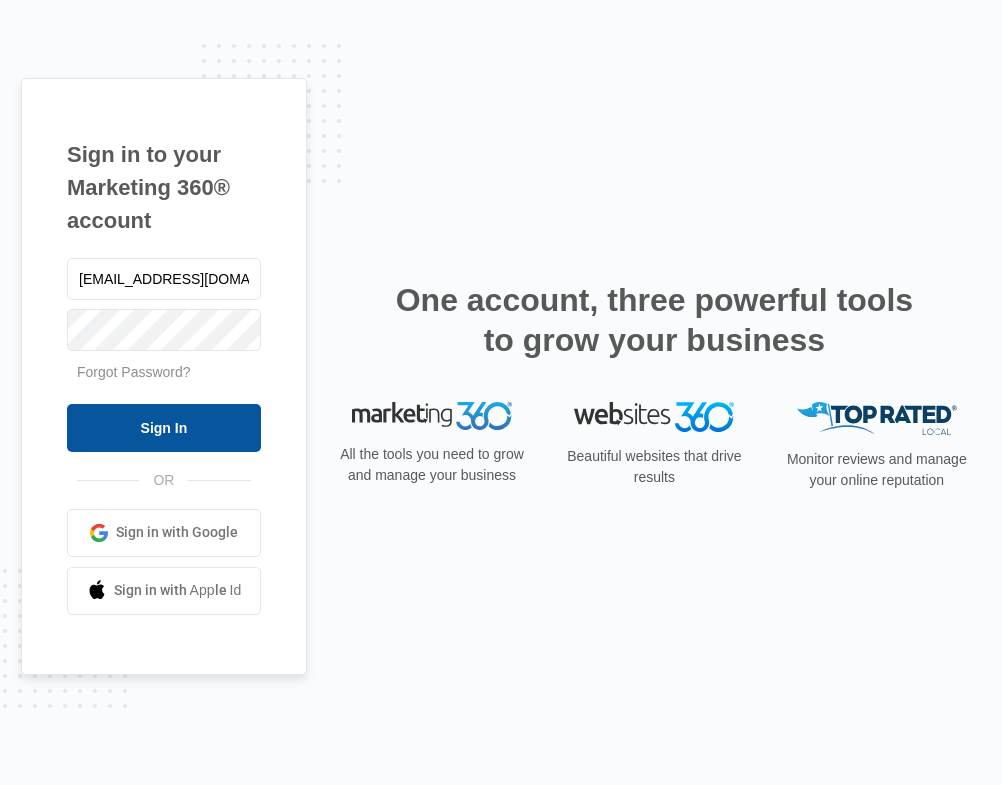 click on "Sign In" at bounding box center (164, 428) 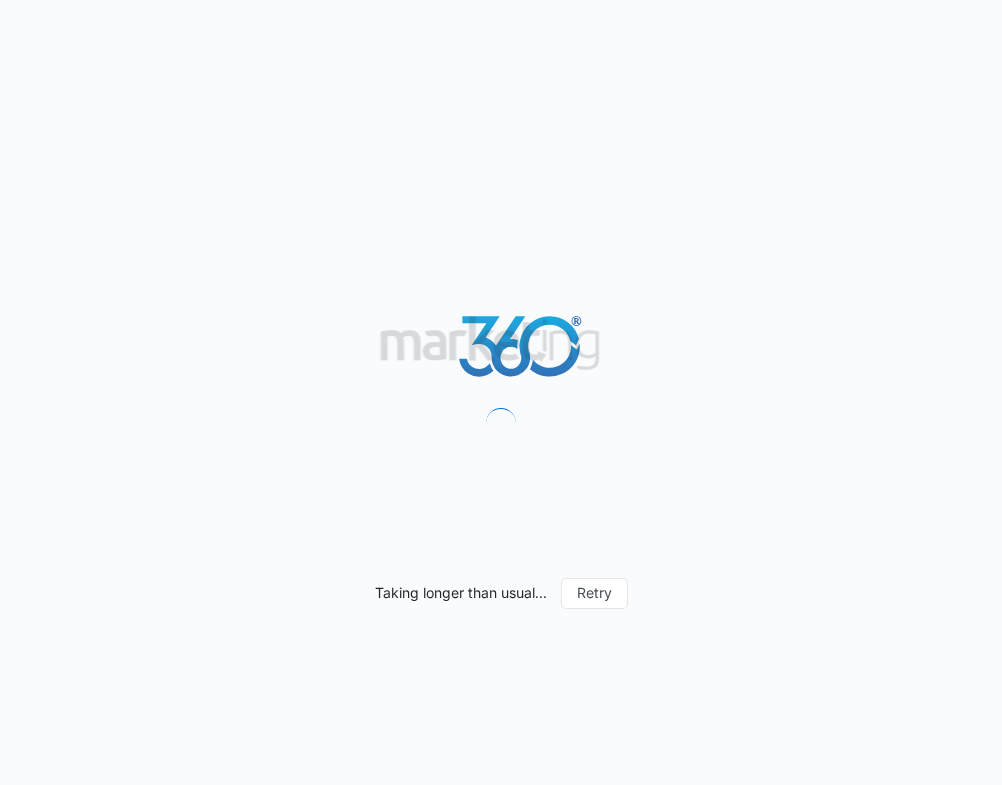 scroll, scrollTop: 0, scrollLeft: 0, axis: both 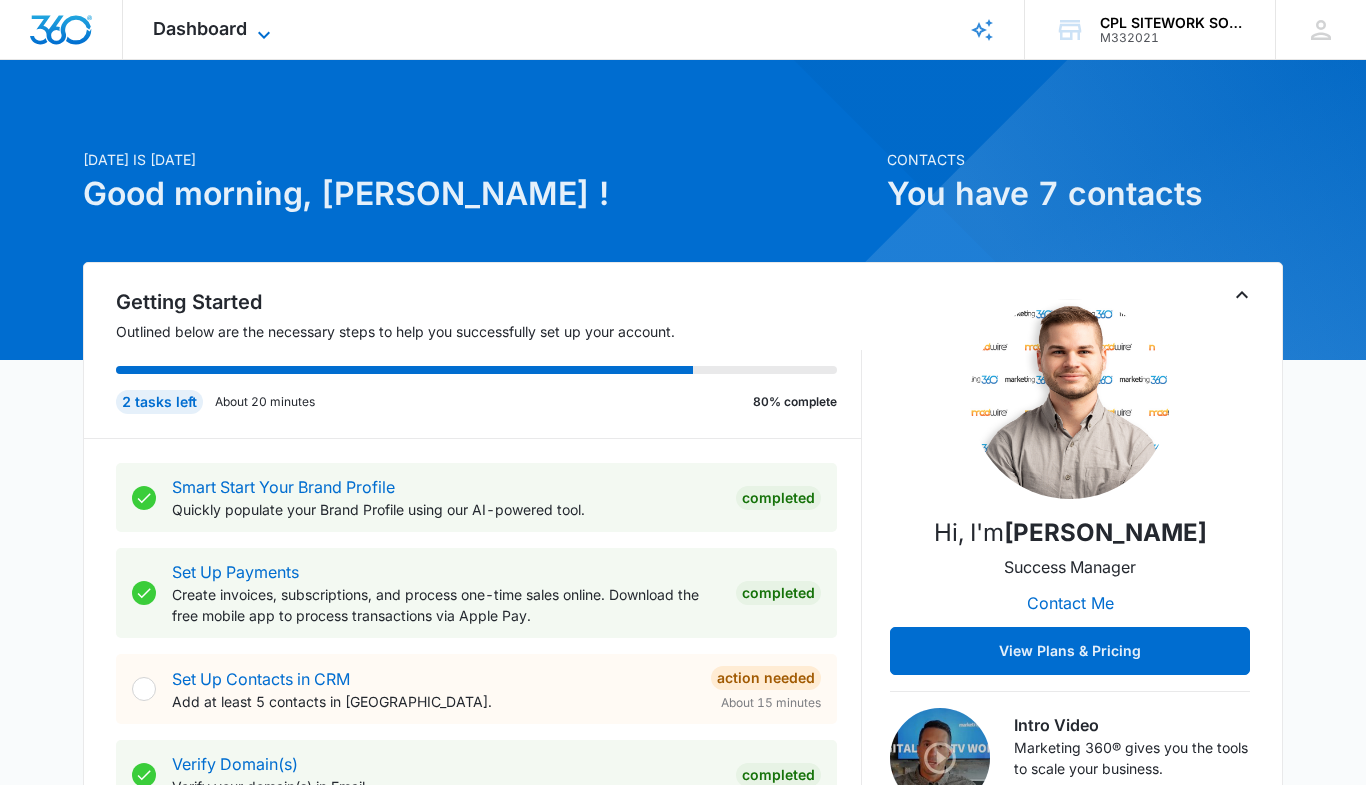 click 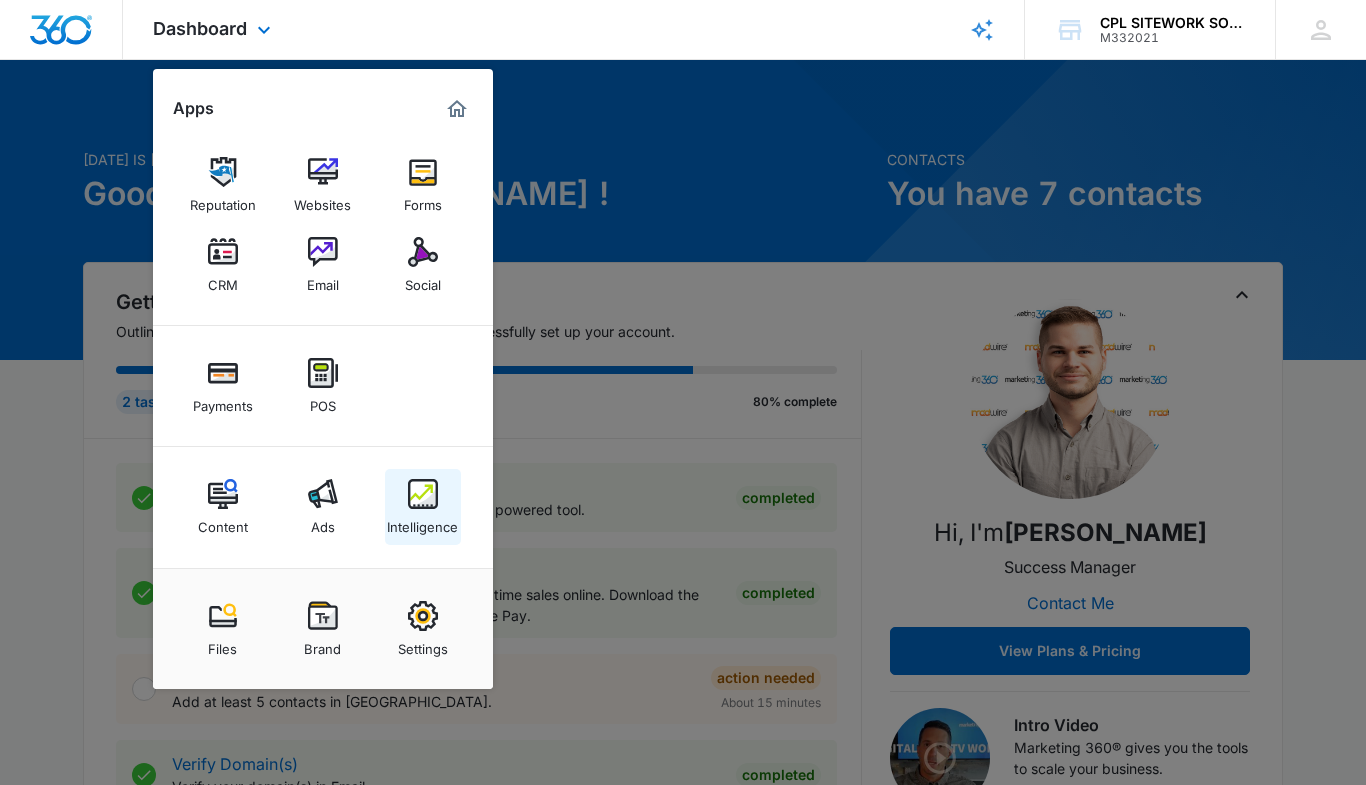 click at bounding box center [423, 494] 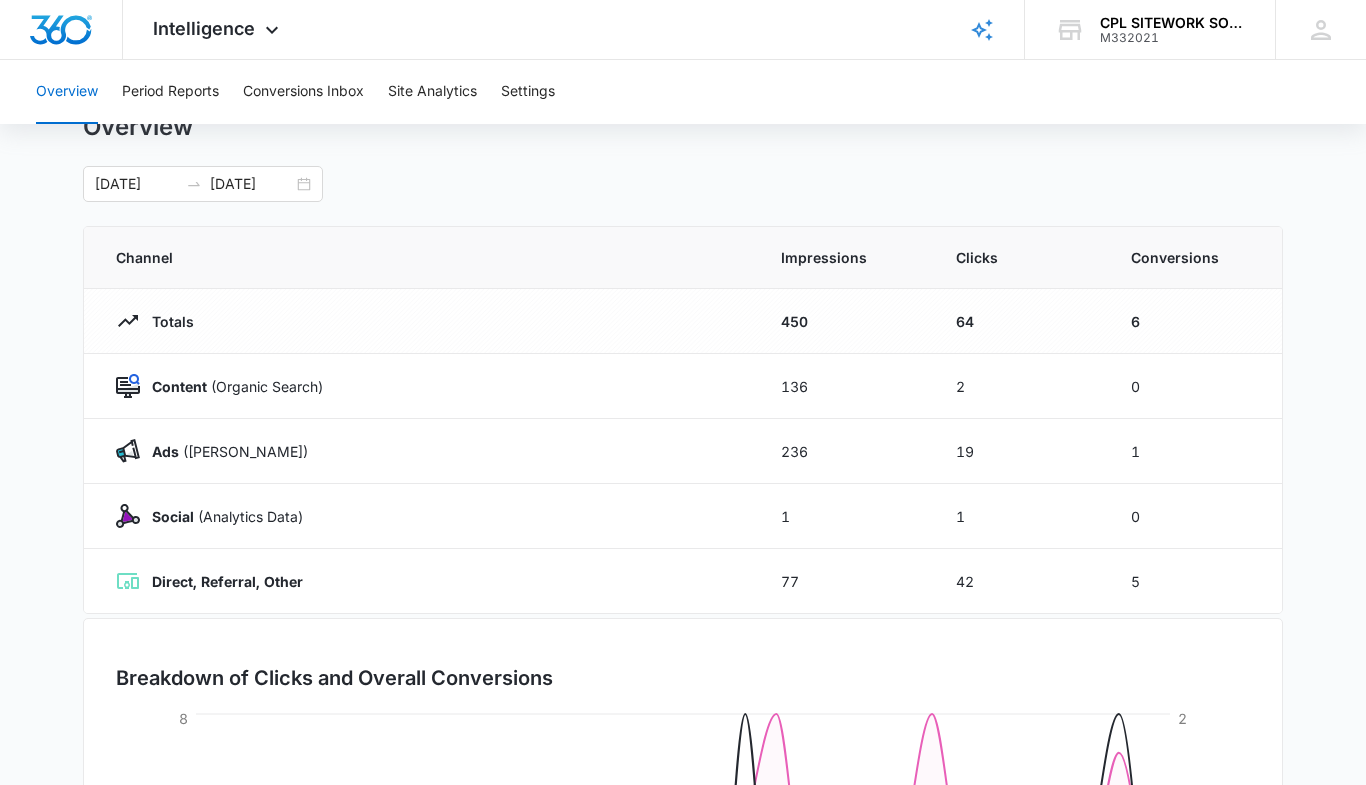 scroll, scrollTop: 100, scrollLeft: 0, axis: vertical 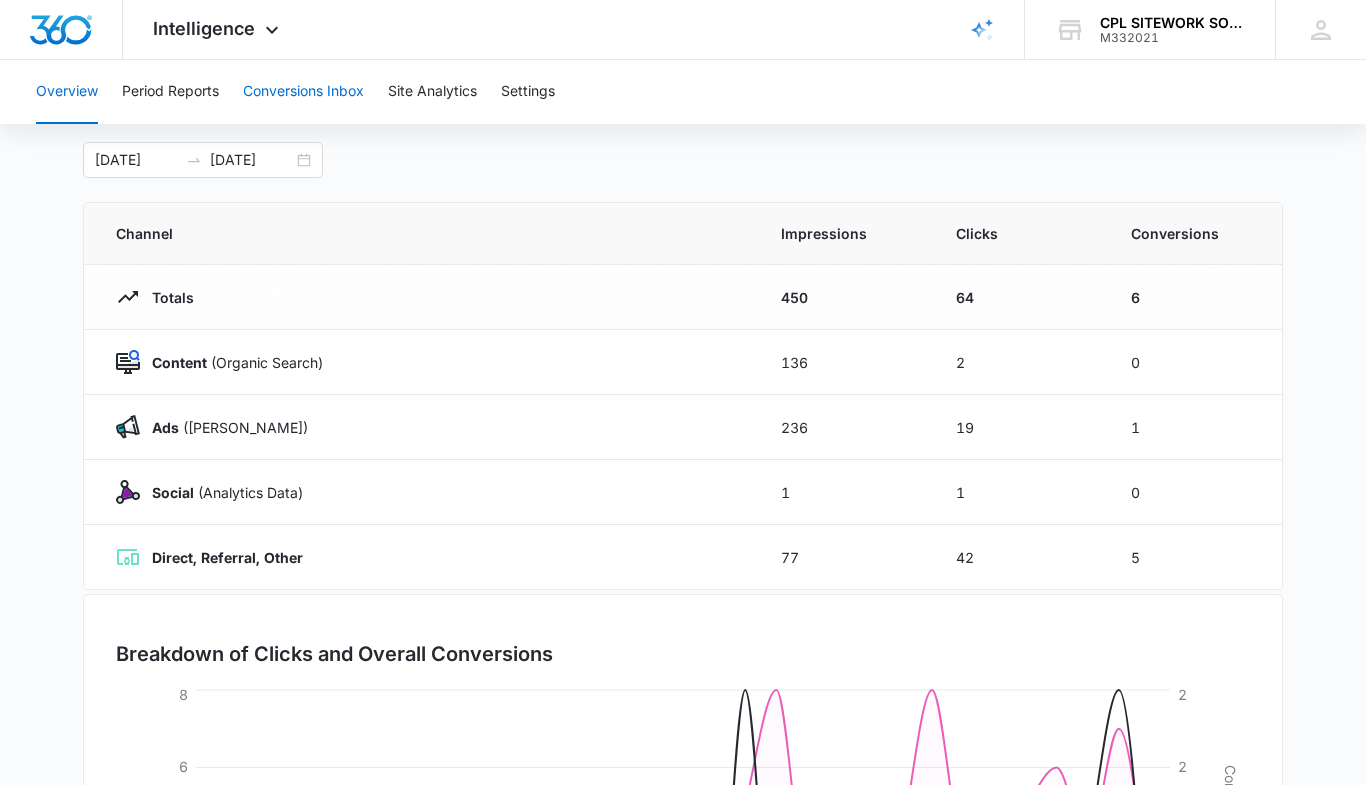 click on "Conversions Inbox" at bounding box center [303, 92] 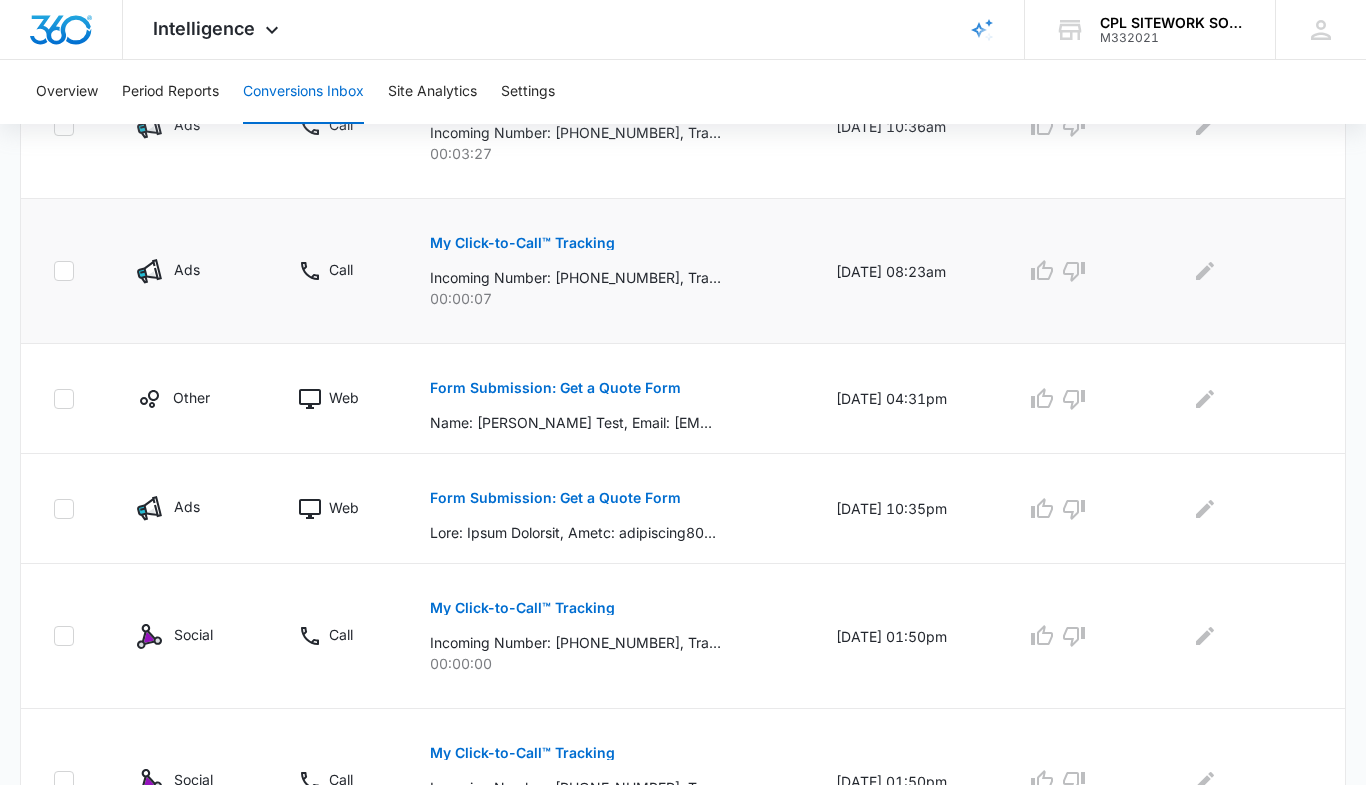 scroll, scrollTop: 600, scrollLeft: 0, axis: vertical 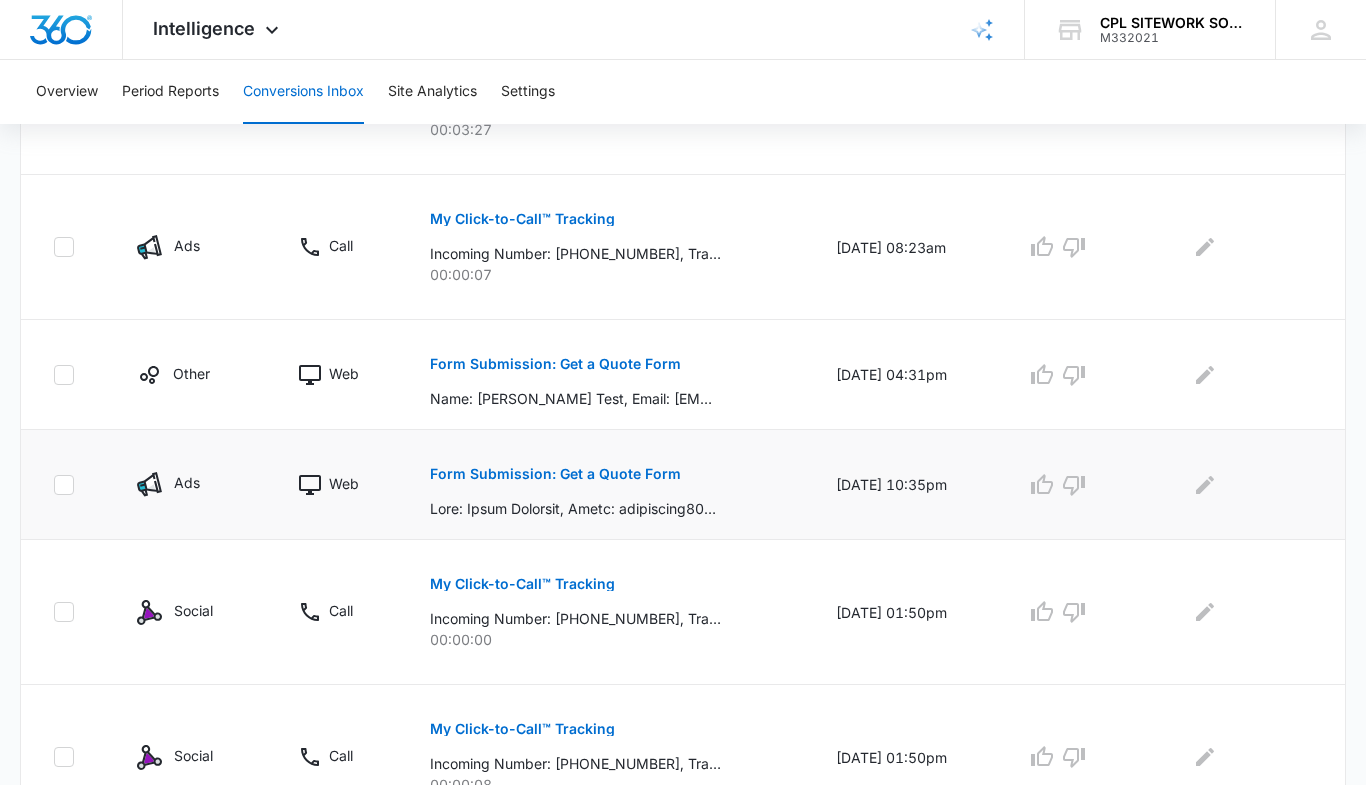 click on "Form Submission: Get a Quote Form" at bounding box center (555, 474) 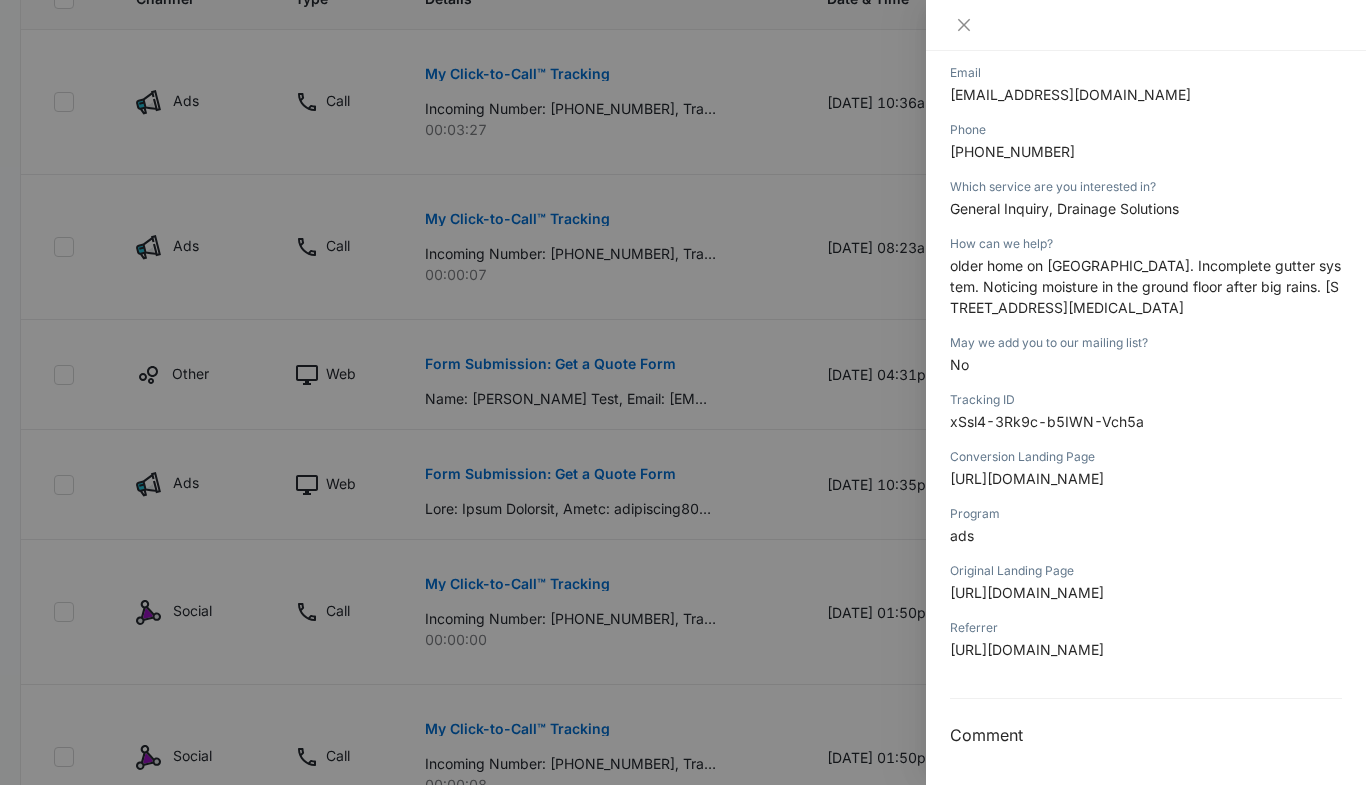 scroll, scrollTop: 637, scrollLeft: 0, axis: vertical 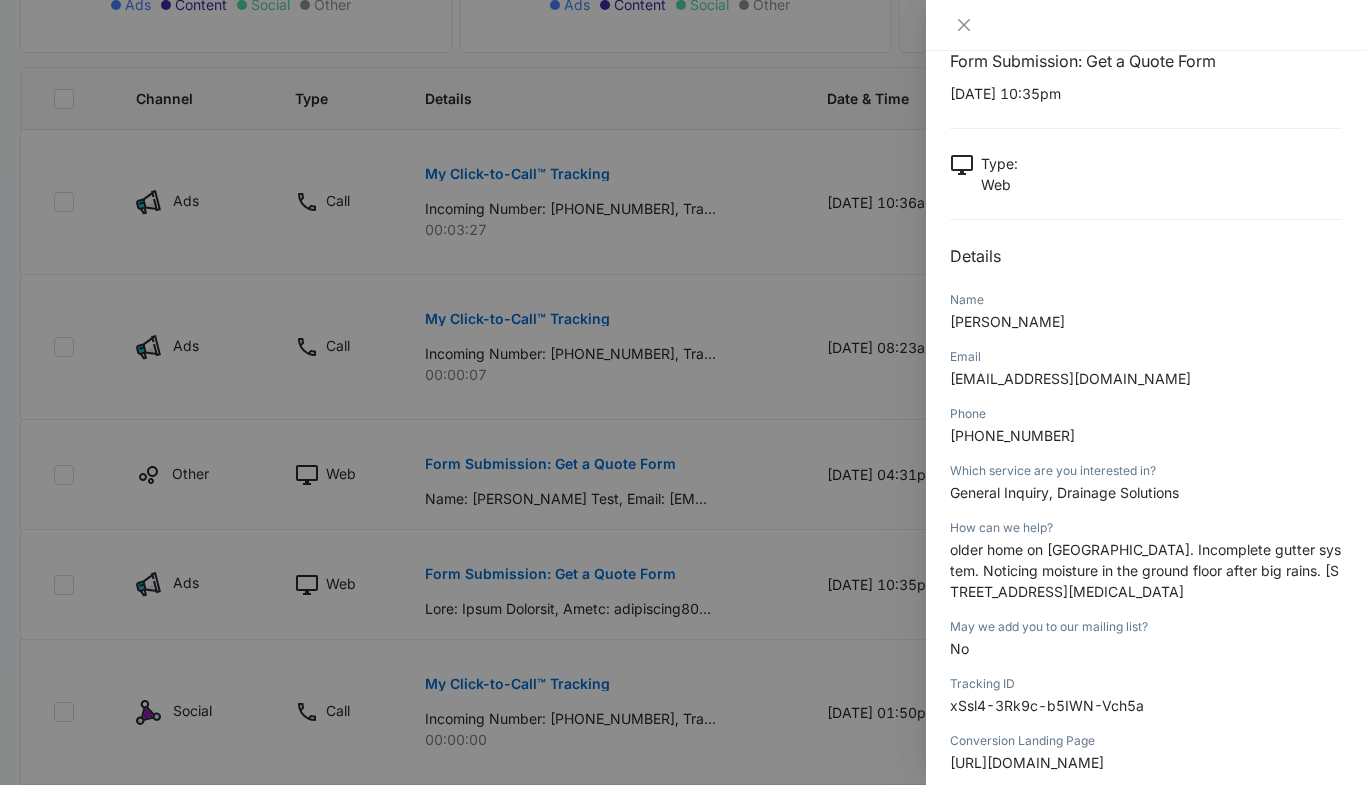 click at bounding box center (683, 392) 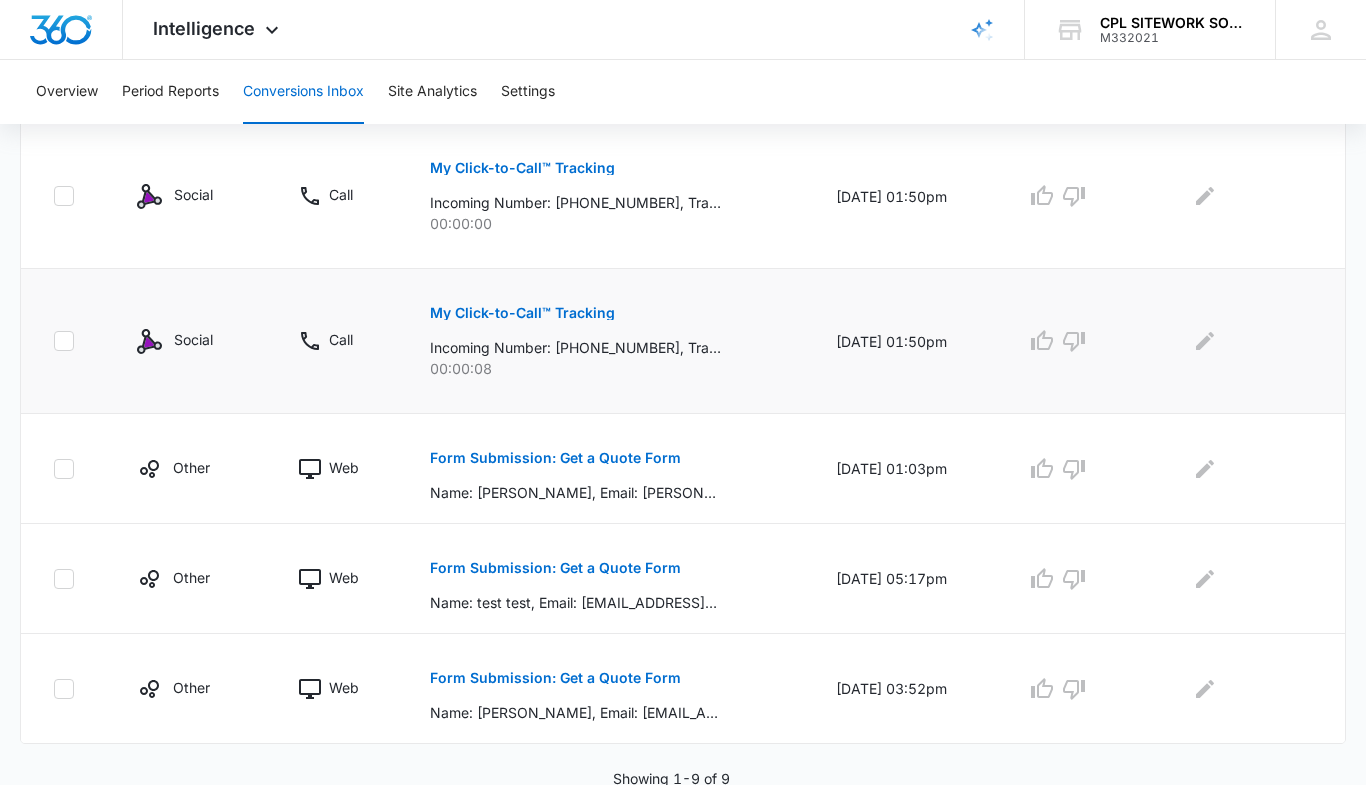 scroll, scrollTop: 1020, scrollLeft: 0, axis: vertical 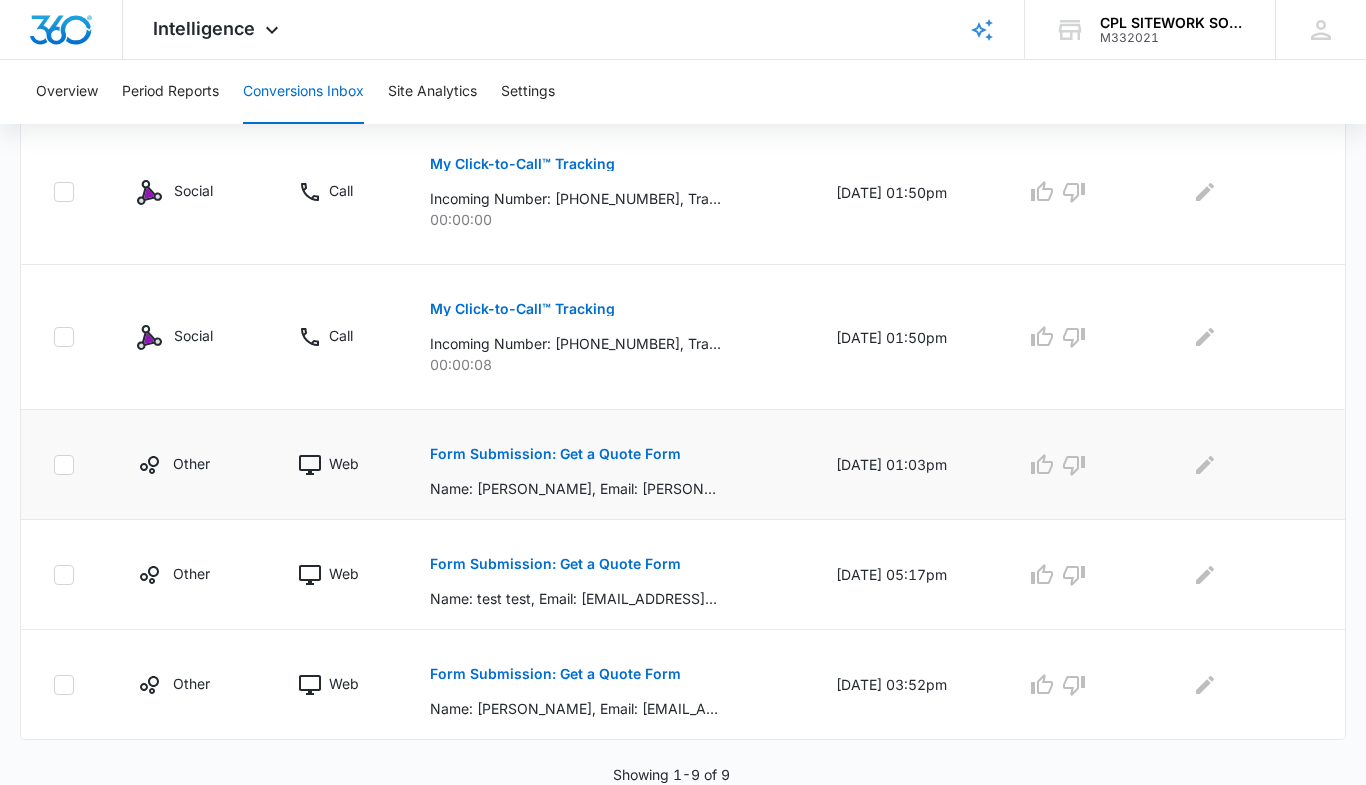 click on "Form Submission: Get a Quote Form" at bounding box center (555, 454) 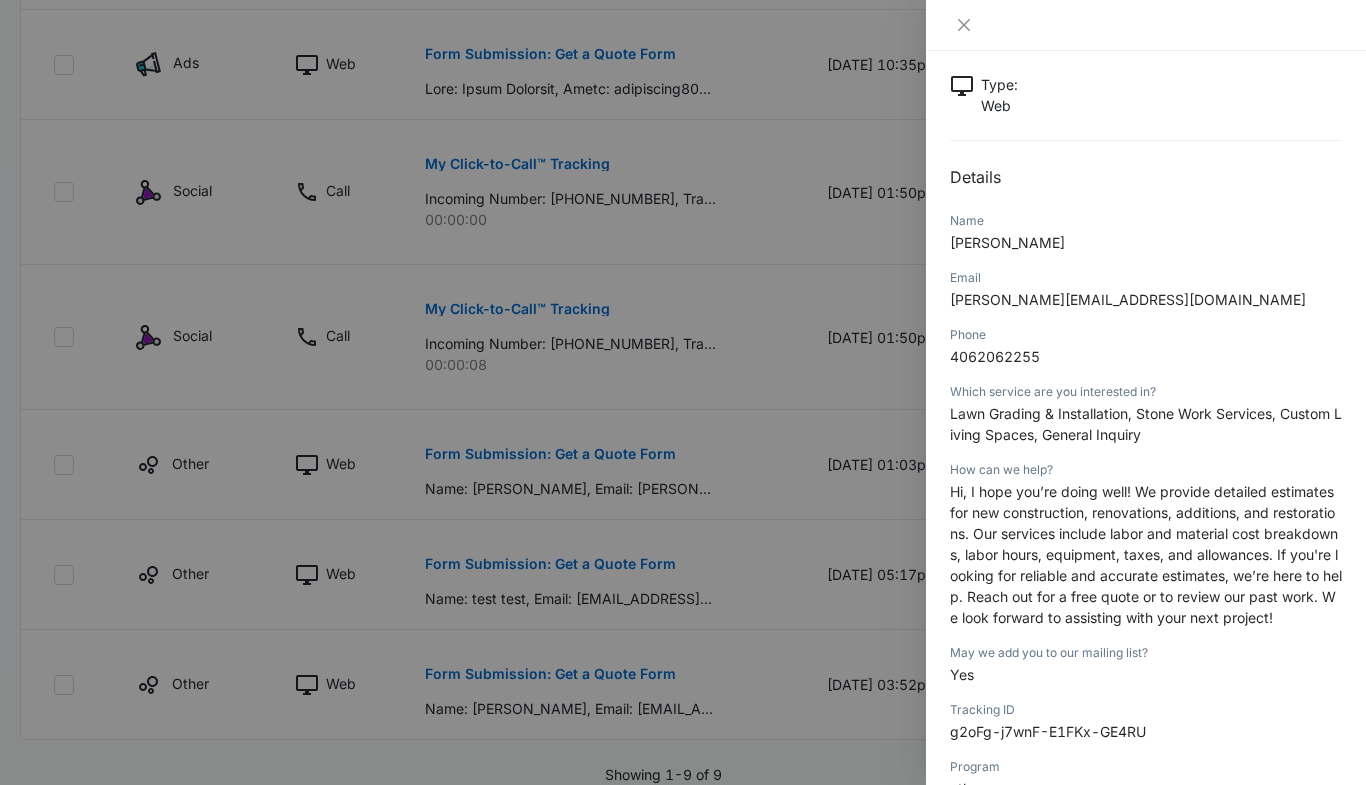 scroll, scrollTop: 0, scrollLeft: 0, axis: both 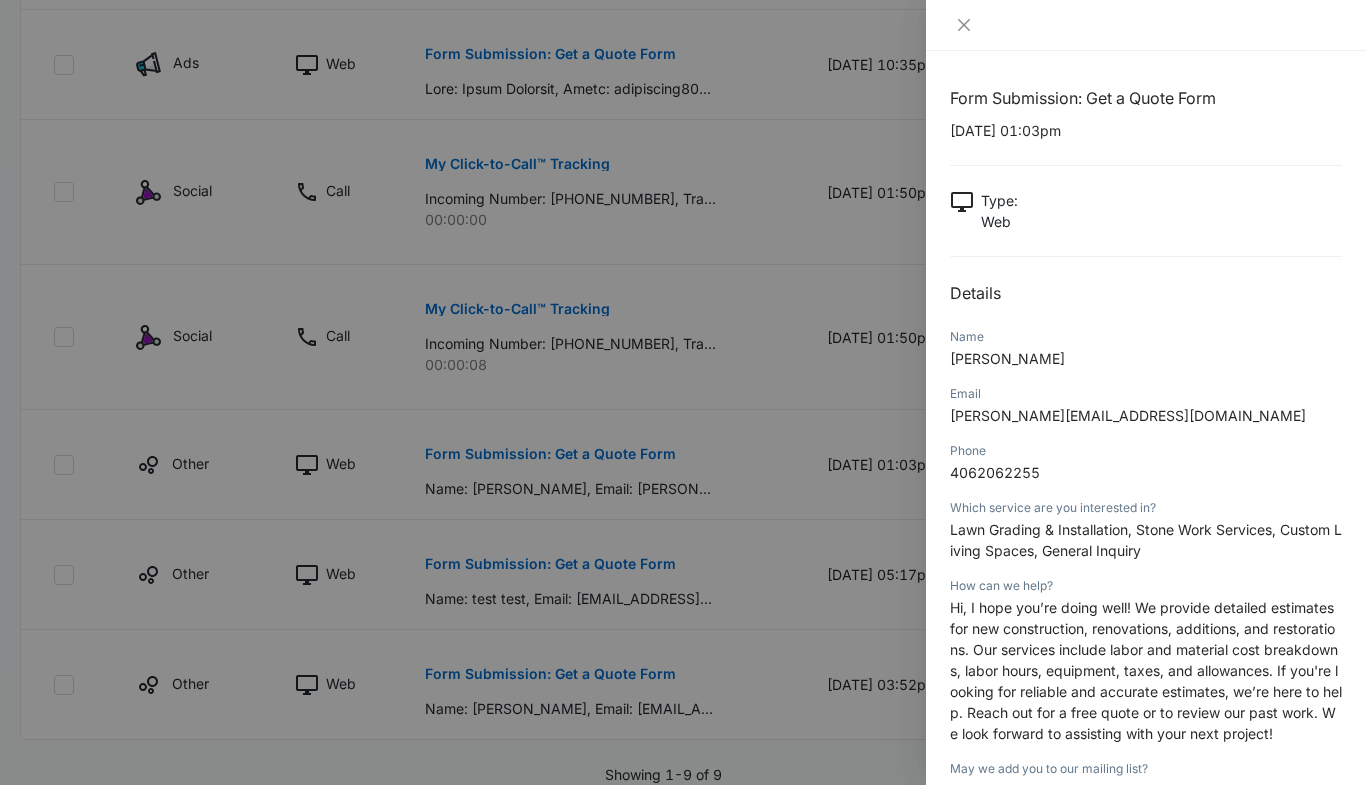 click at bounding box center (683, 392) 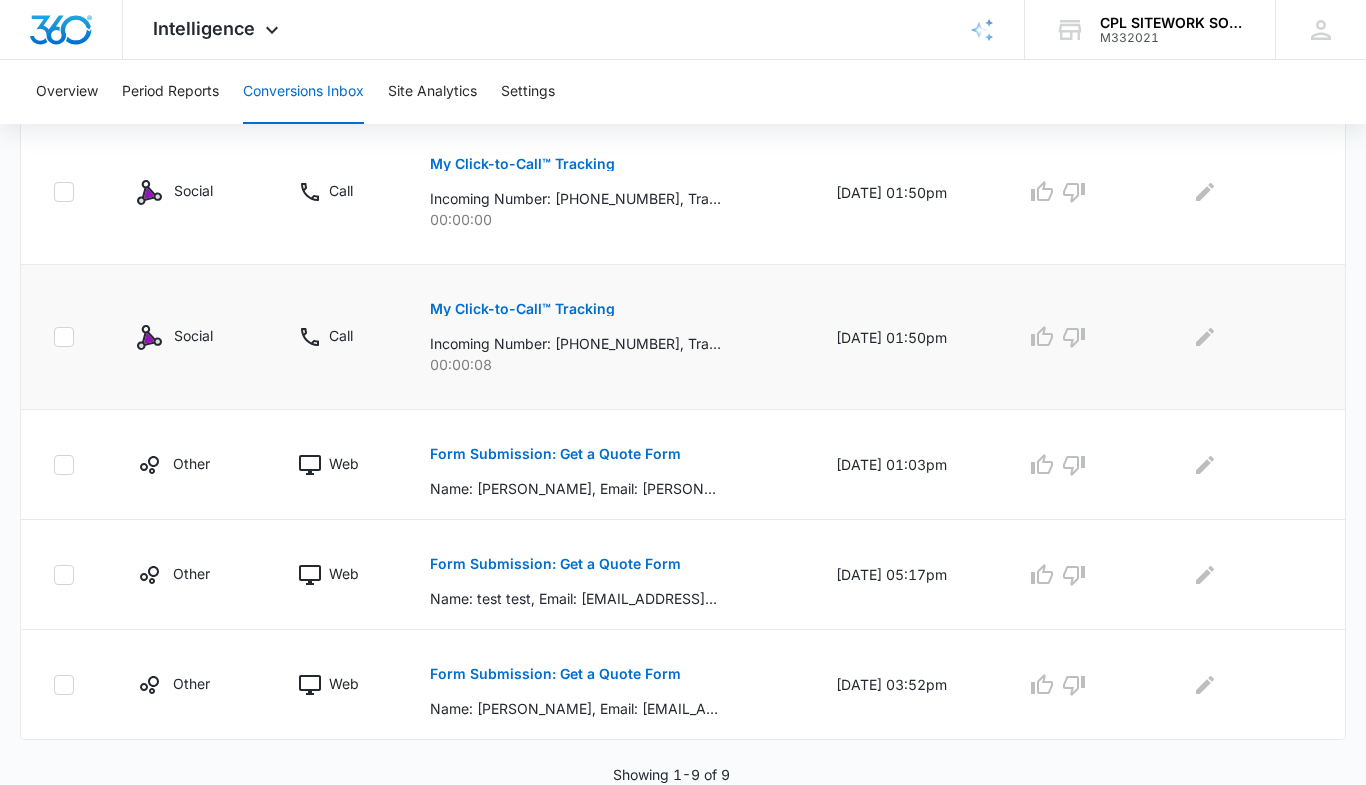 click on "My Click-to-Call™ Tracking" at bounding box center (522, 309) 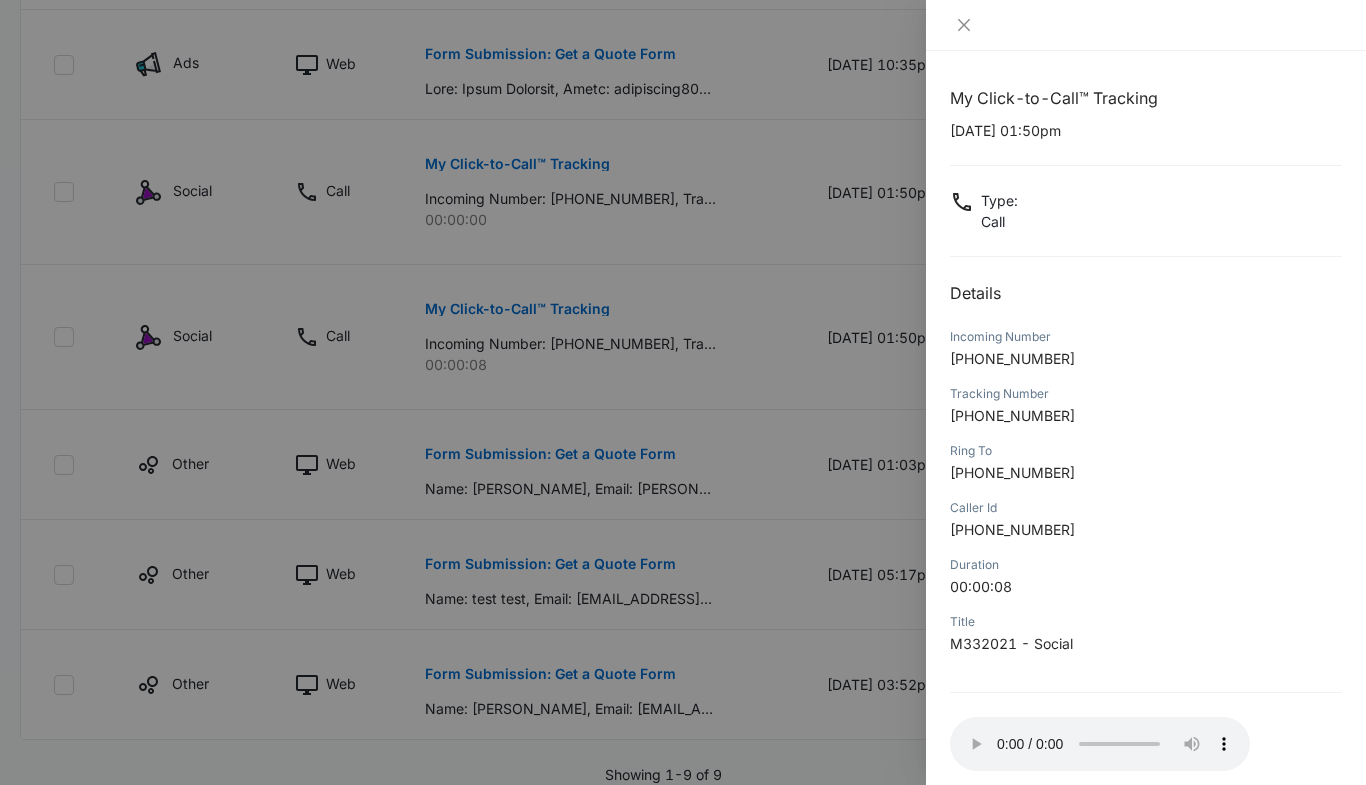 scroll, scrollTop: 920, scrollLeft: 0, axis: vertical 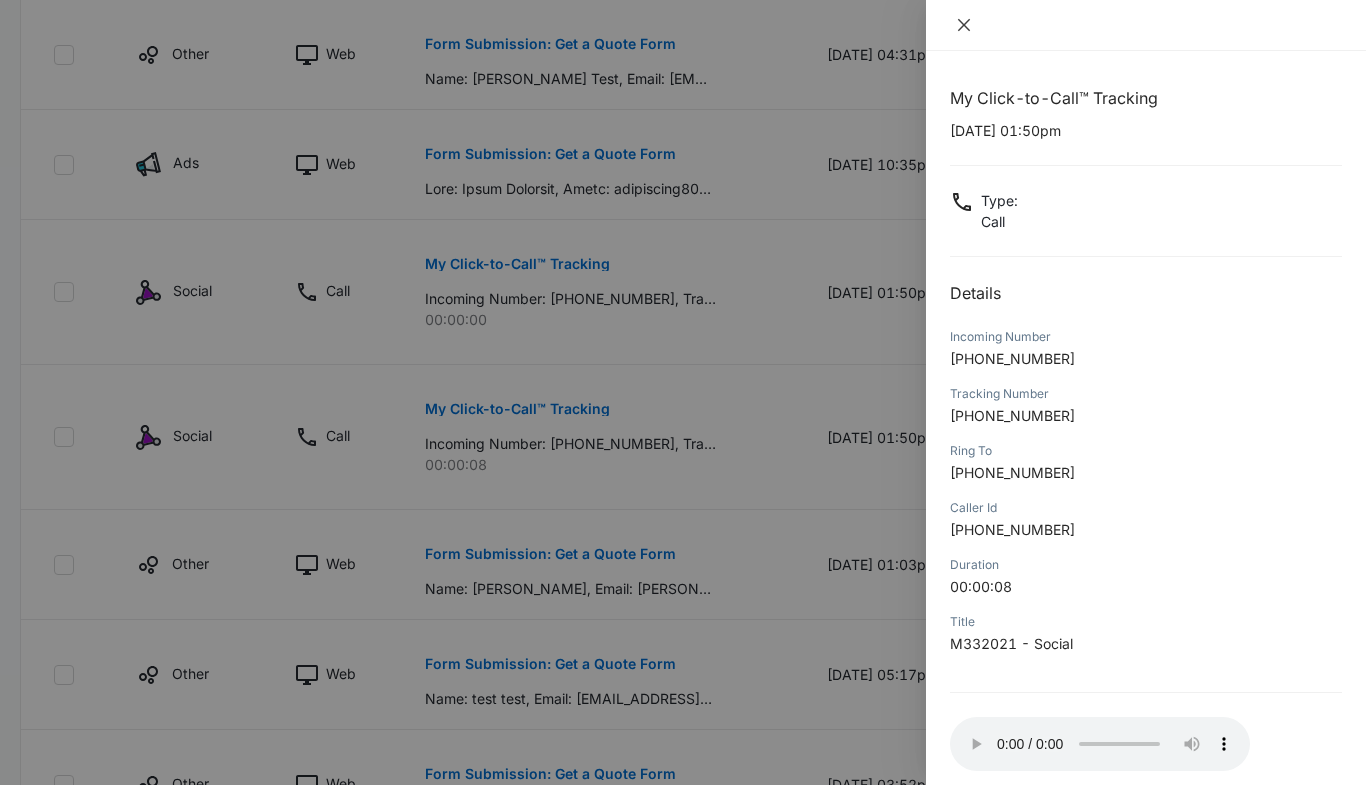 click 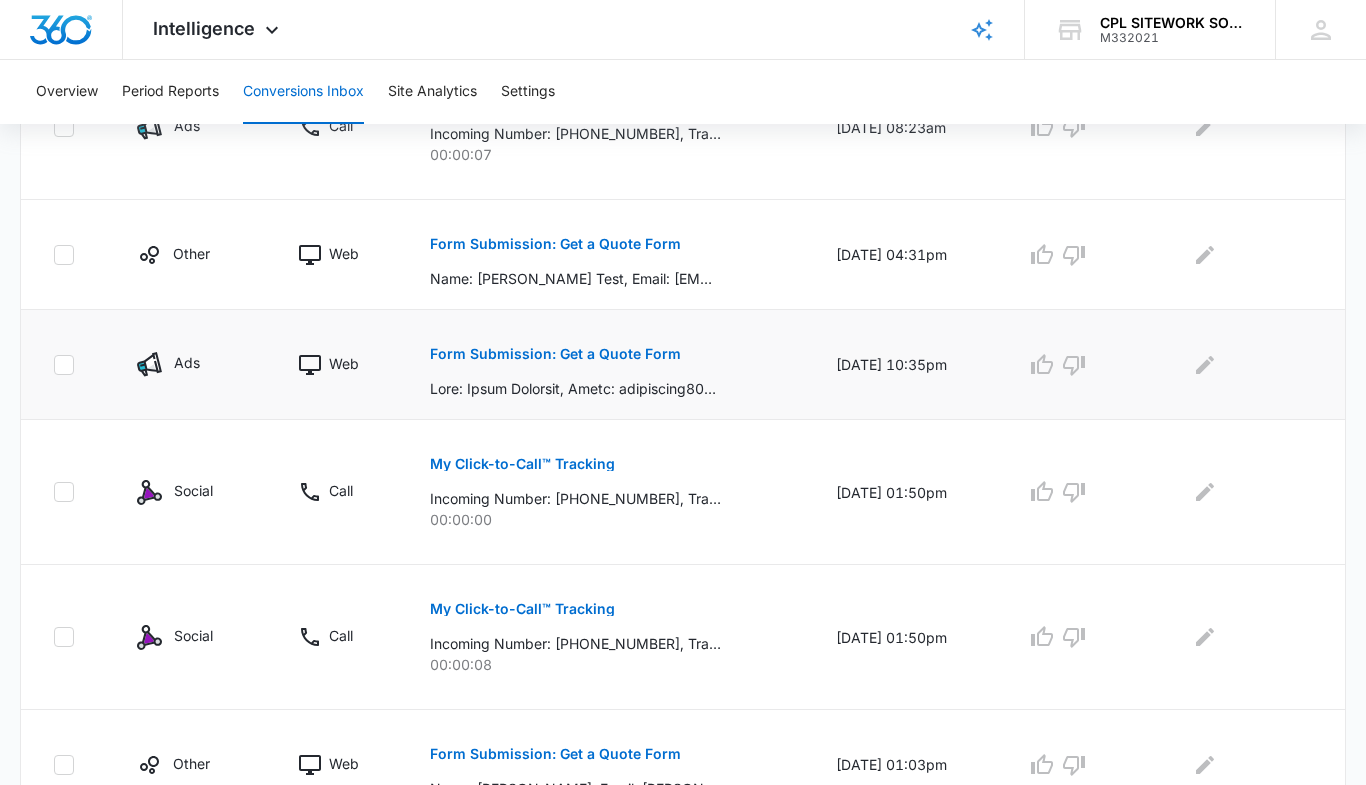 scroll, scrollTop: 620, scrollLeft: 0, axis: vertical 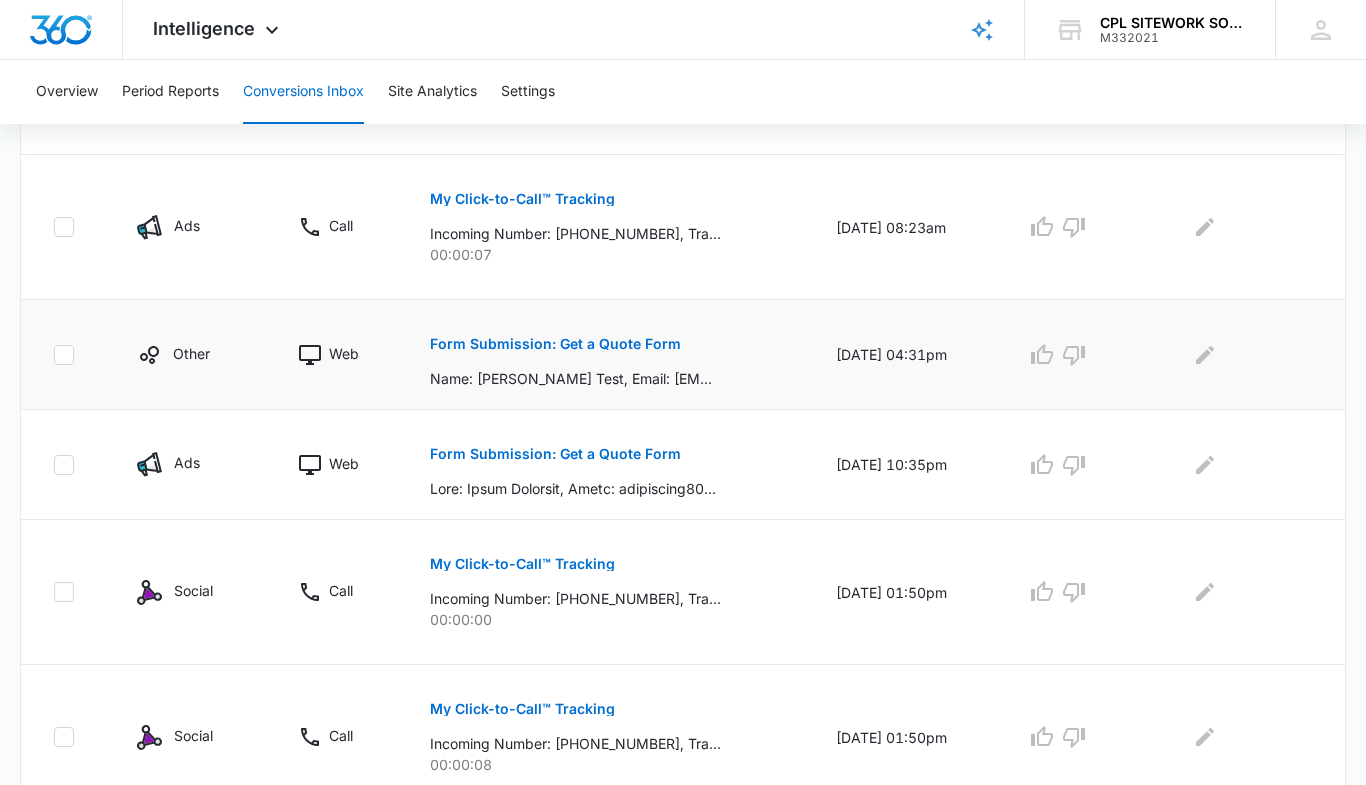 click on "Form Submission: Get a Quote Form" at bounding box center (555, 344) 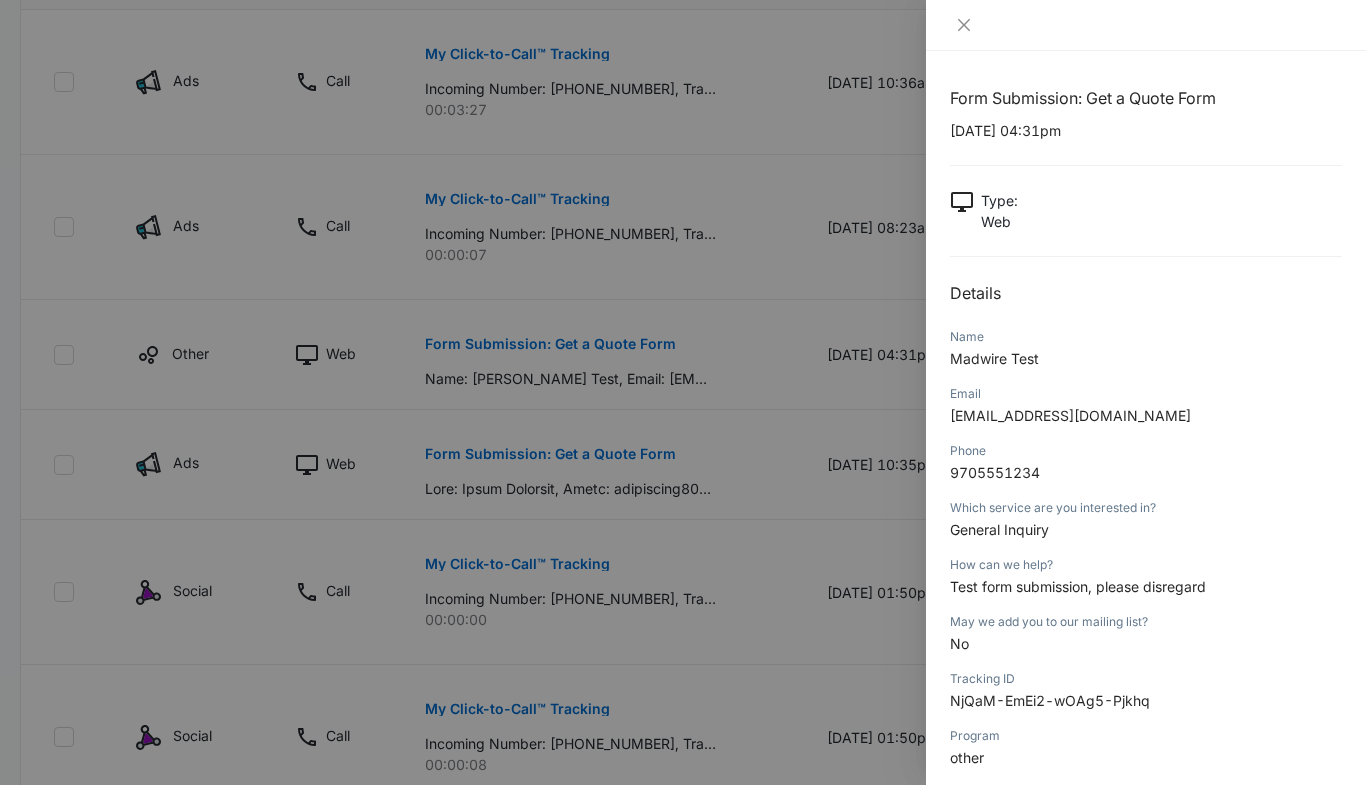 click at bounding box center (683, 392) 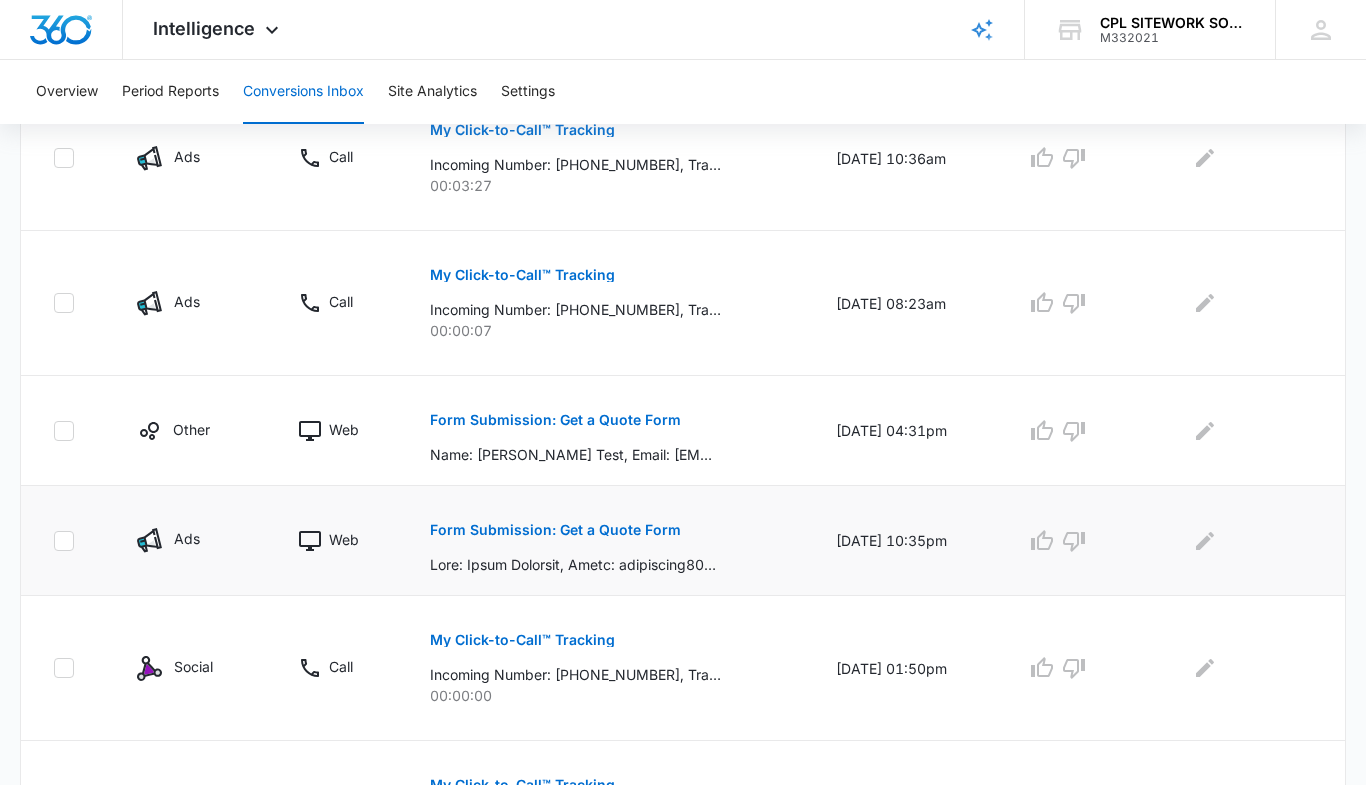 scroll, scrollTop: 520, scrollLeft: 0, axis: vertical 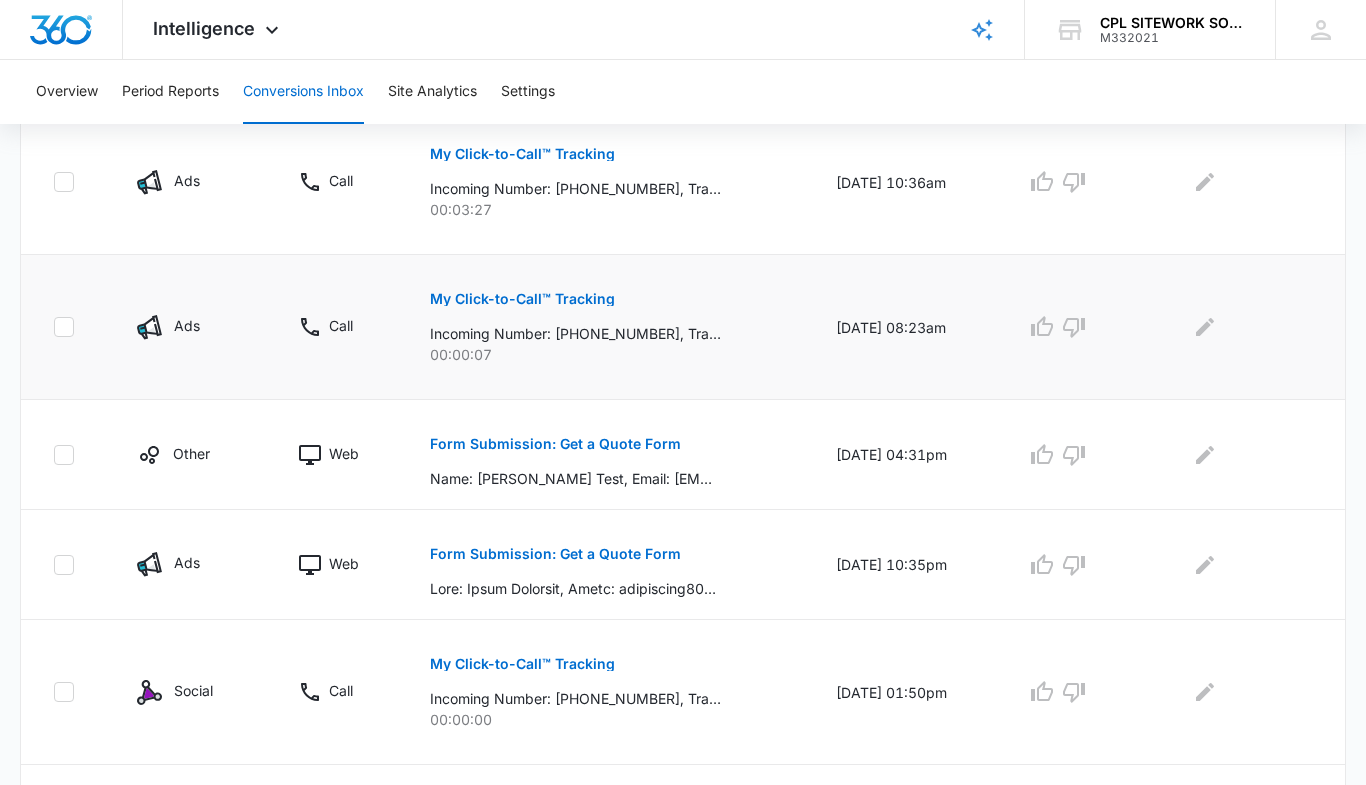 click on "My Click-to-Call™ Tracking" at bounding box center [522, 299] 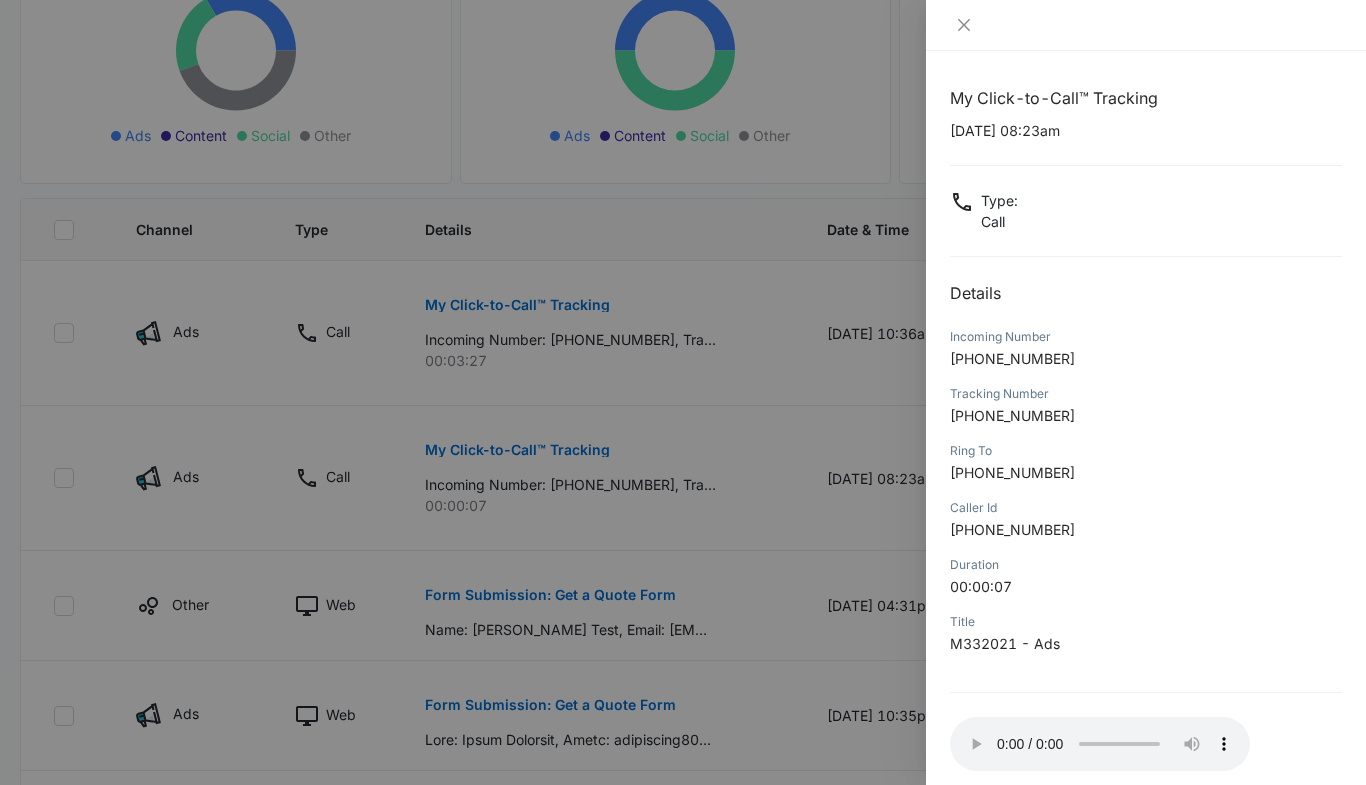 scroll, scrollTop: 120, scrollLeft: 0, axis: vertical 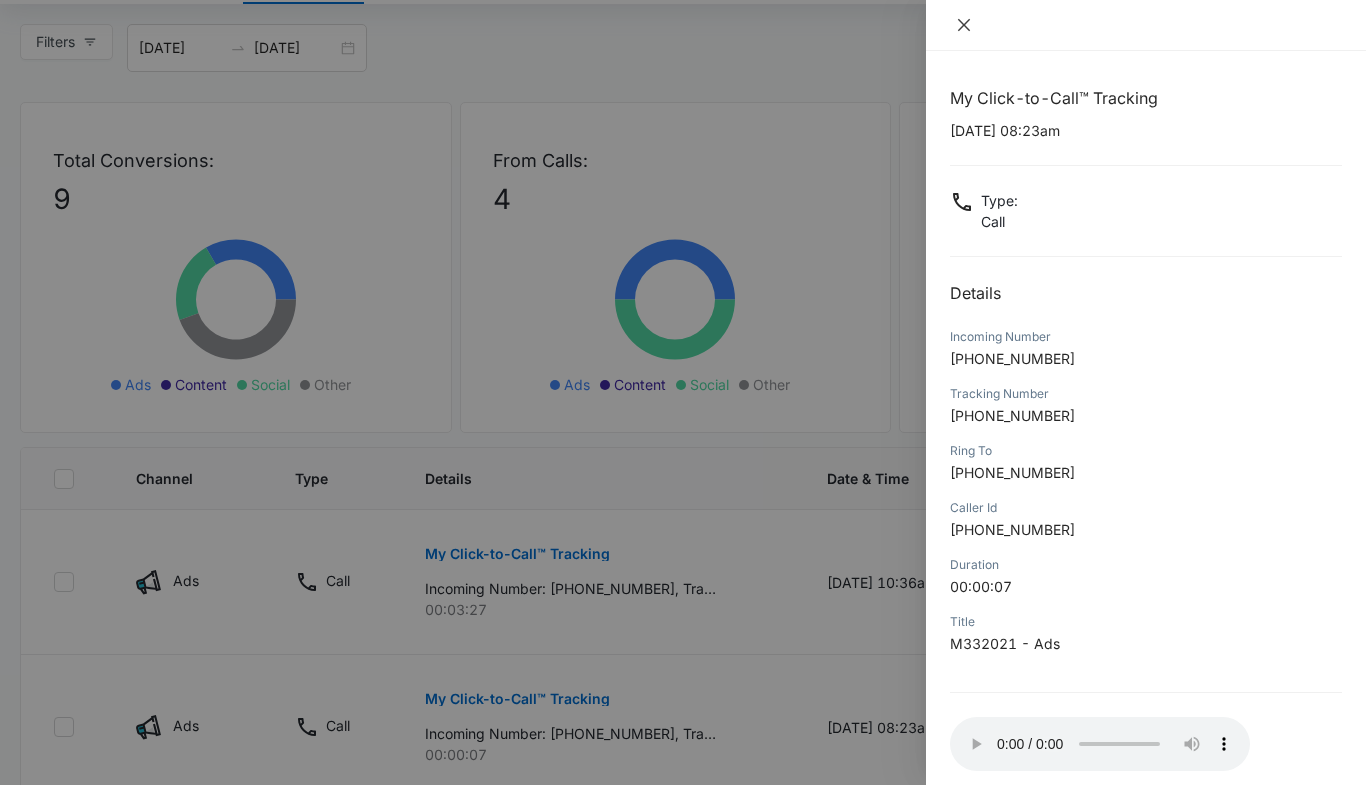 click 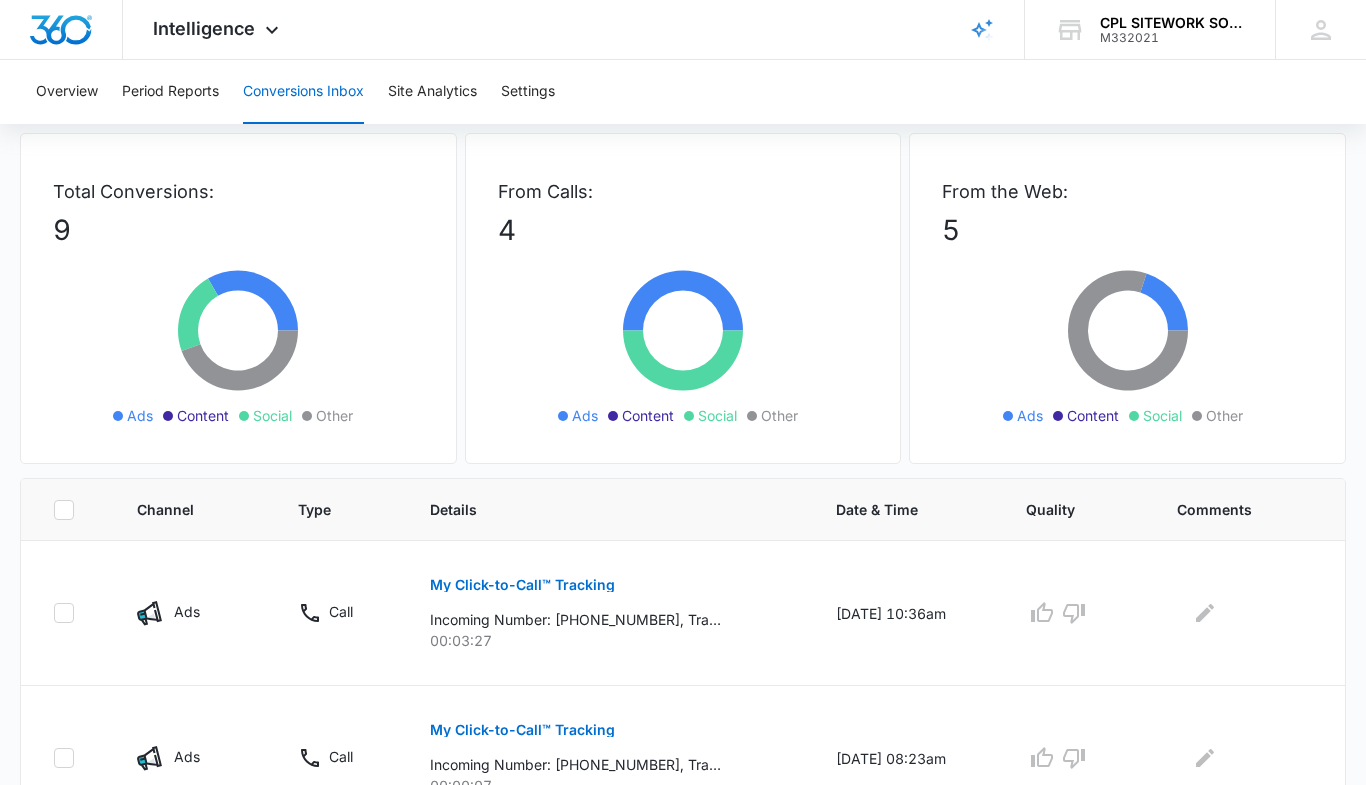 scroll, scrollTop: 0, scrollLeft: 0, axis: both 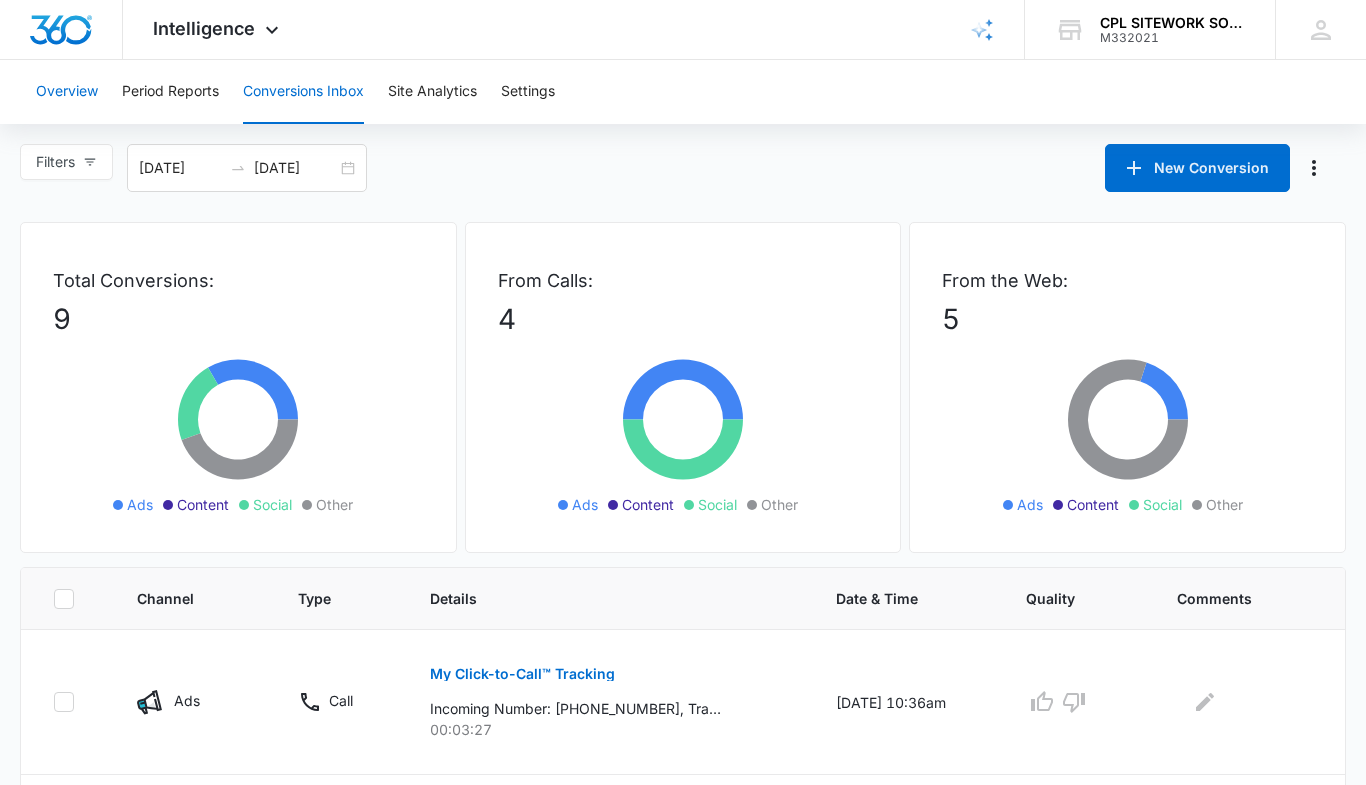 click on "Overview" at bounding box center [67, 92] 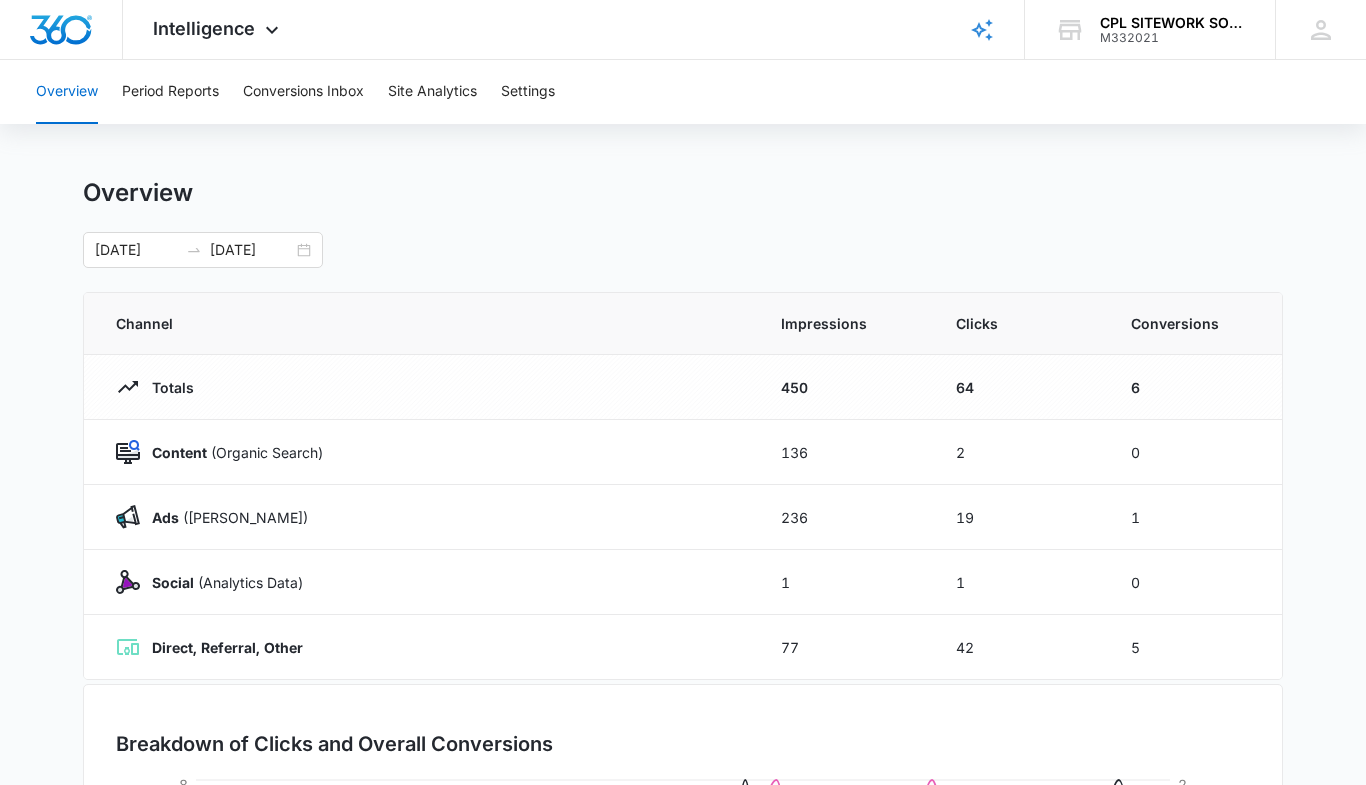 scroll, scrollTop: 0, scrollLeft: 0, axis: both 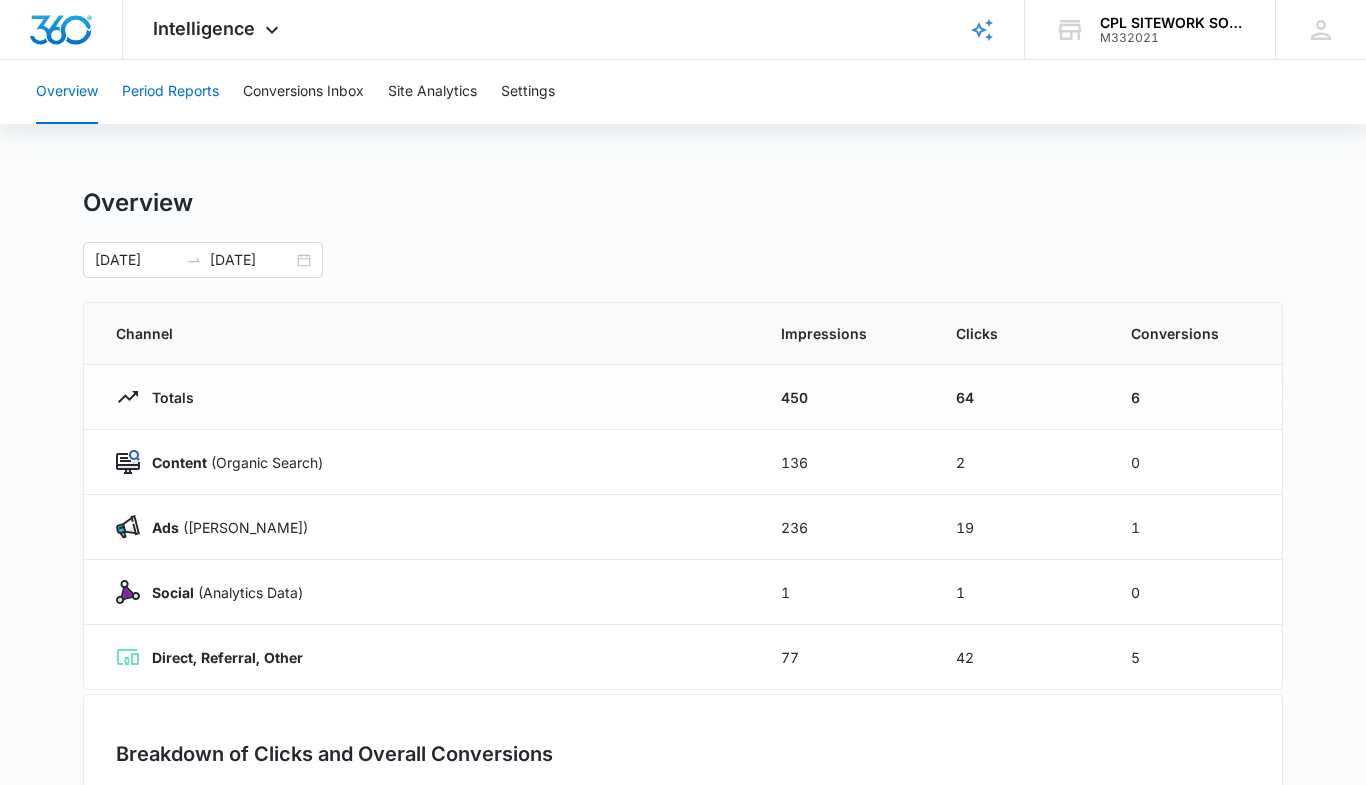 click on "Period Reports" at bounding box center (170, 92) 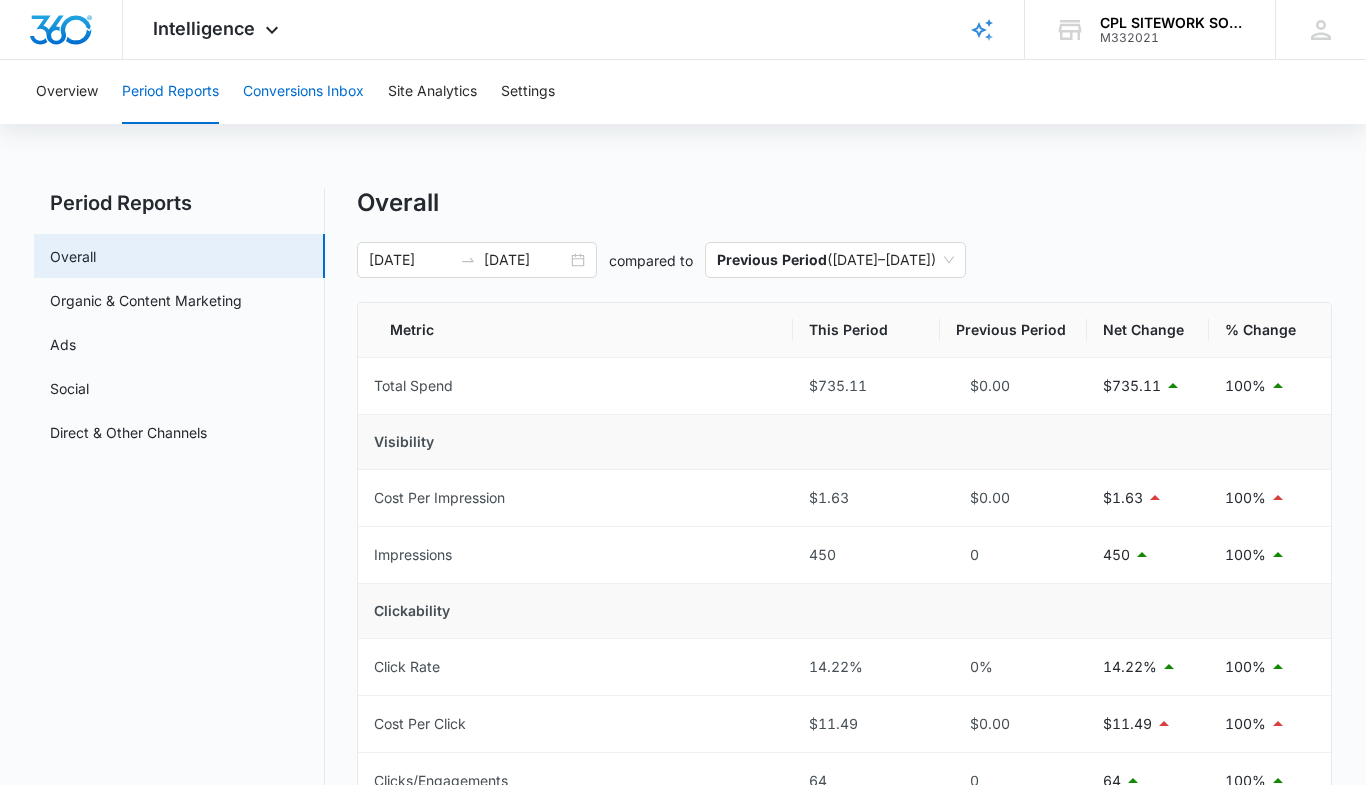 click on "Conversions Inbox" at bounding box center (303, 92) 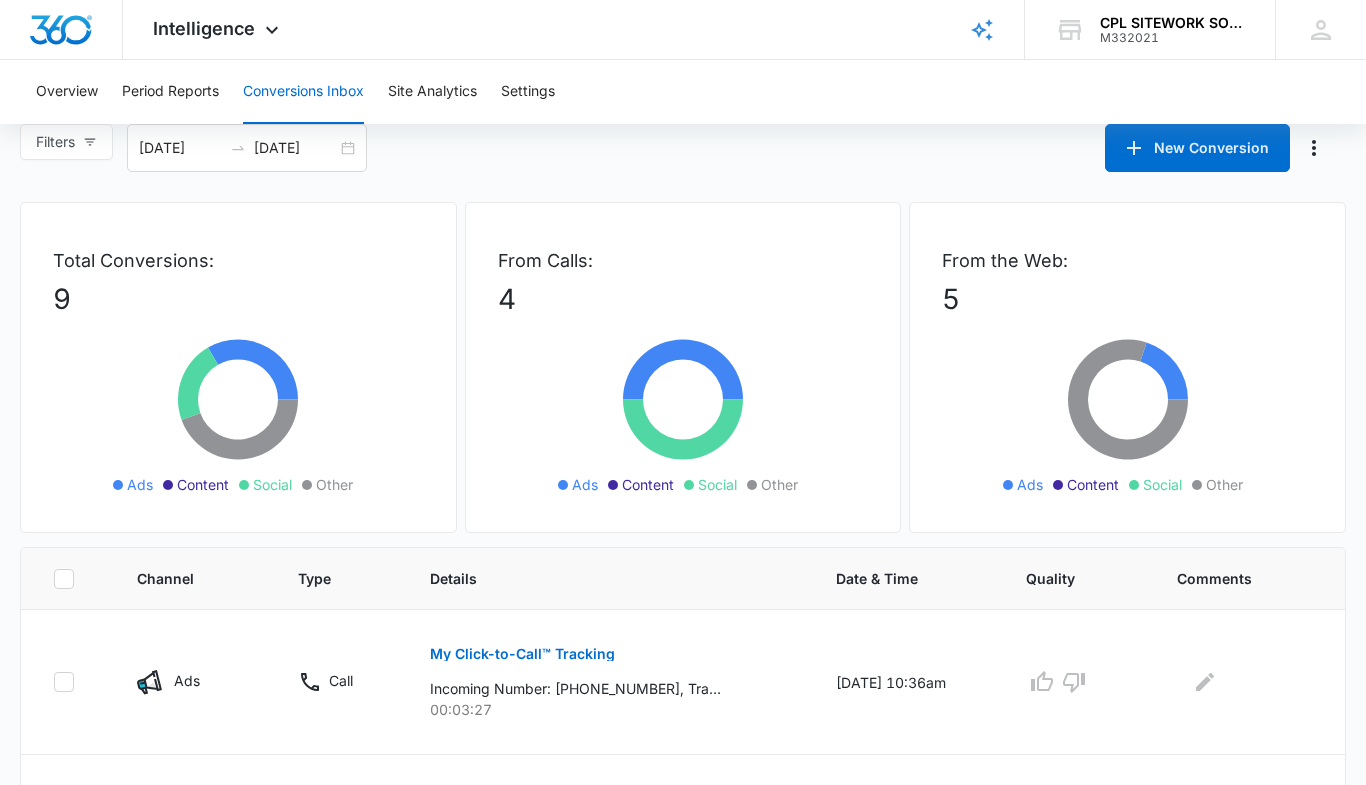 scroll, scrollTop: 0, scrollLeft: 0, axis: both 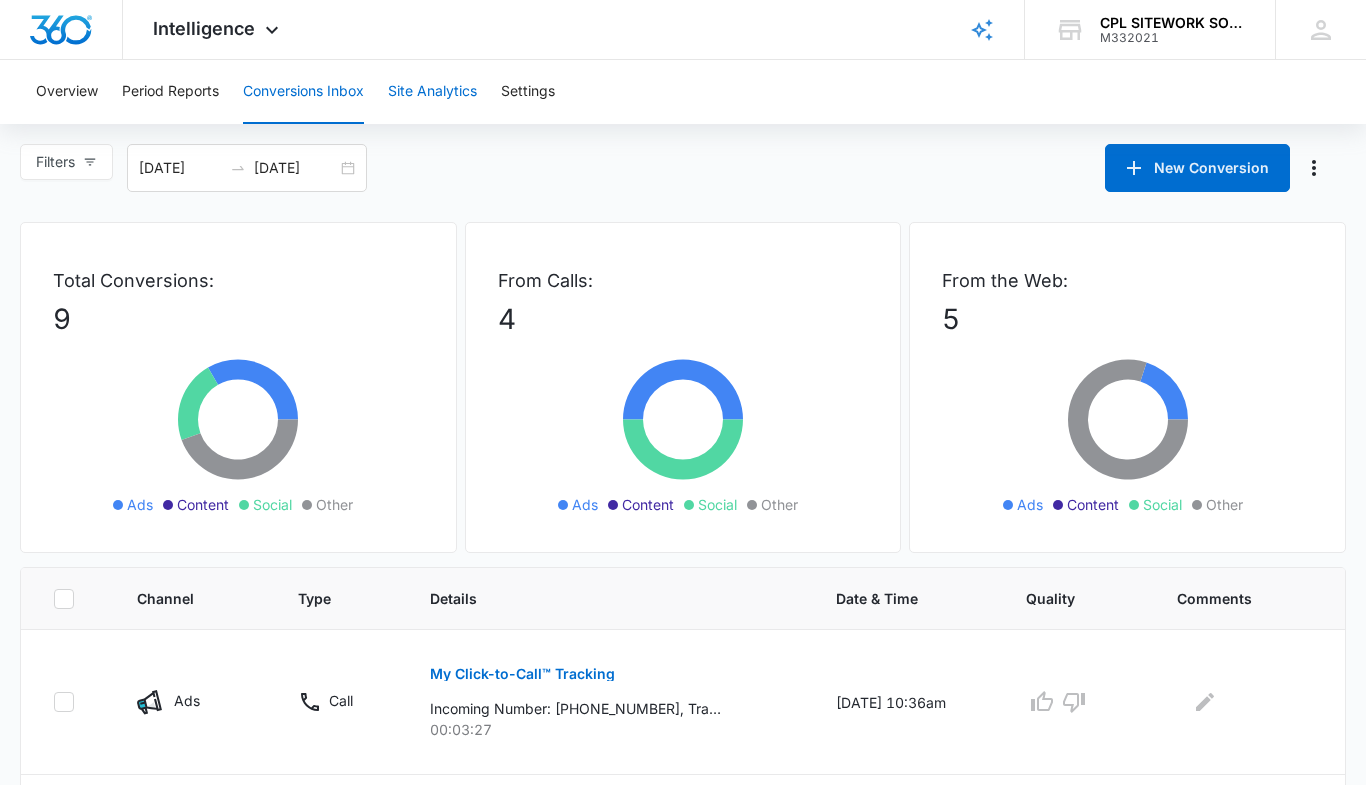 click on "Site Analytics" at bounding box center [432, 92] 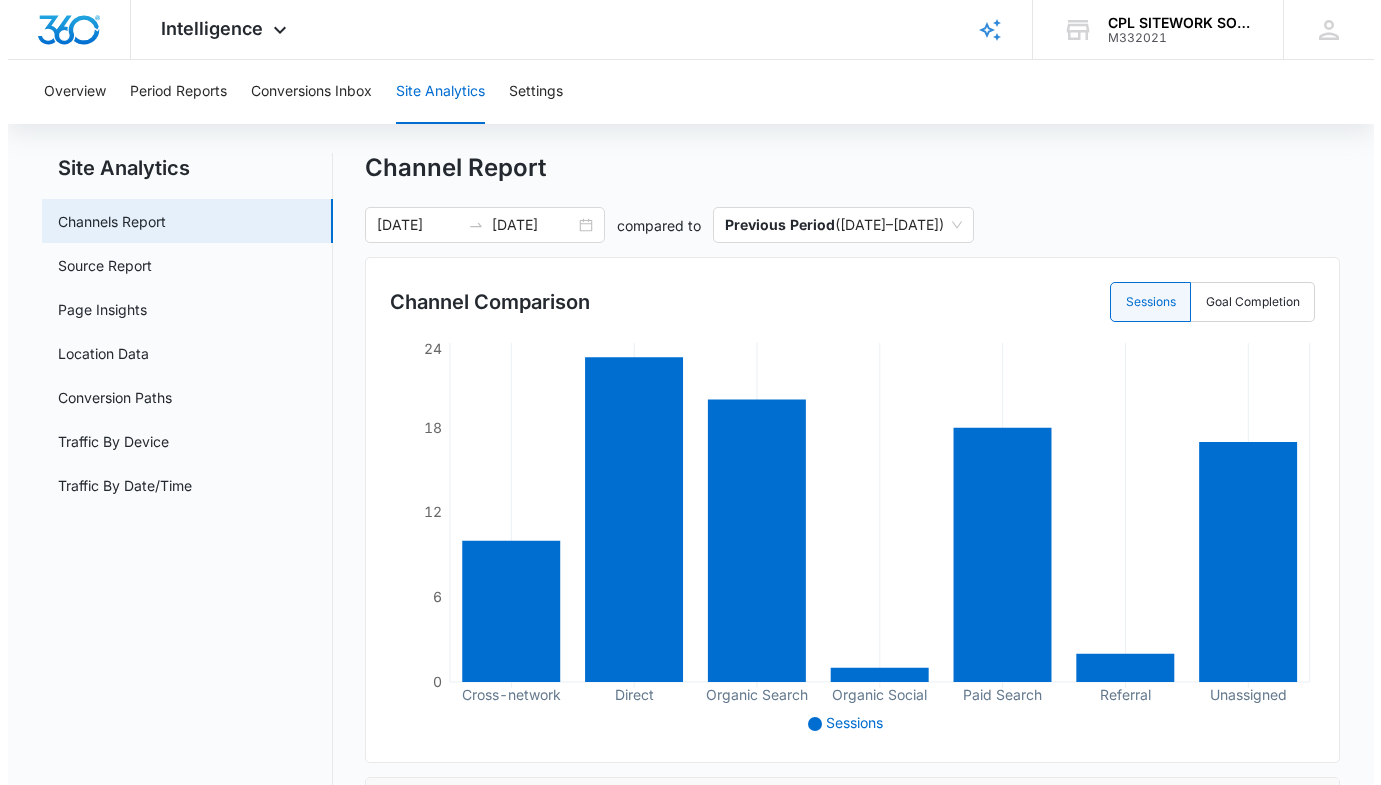 scroll, scrollTop: 0, scrollLeft: 0, axis: both 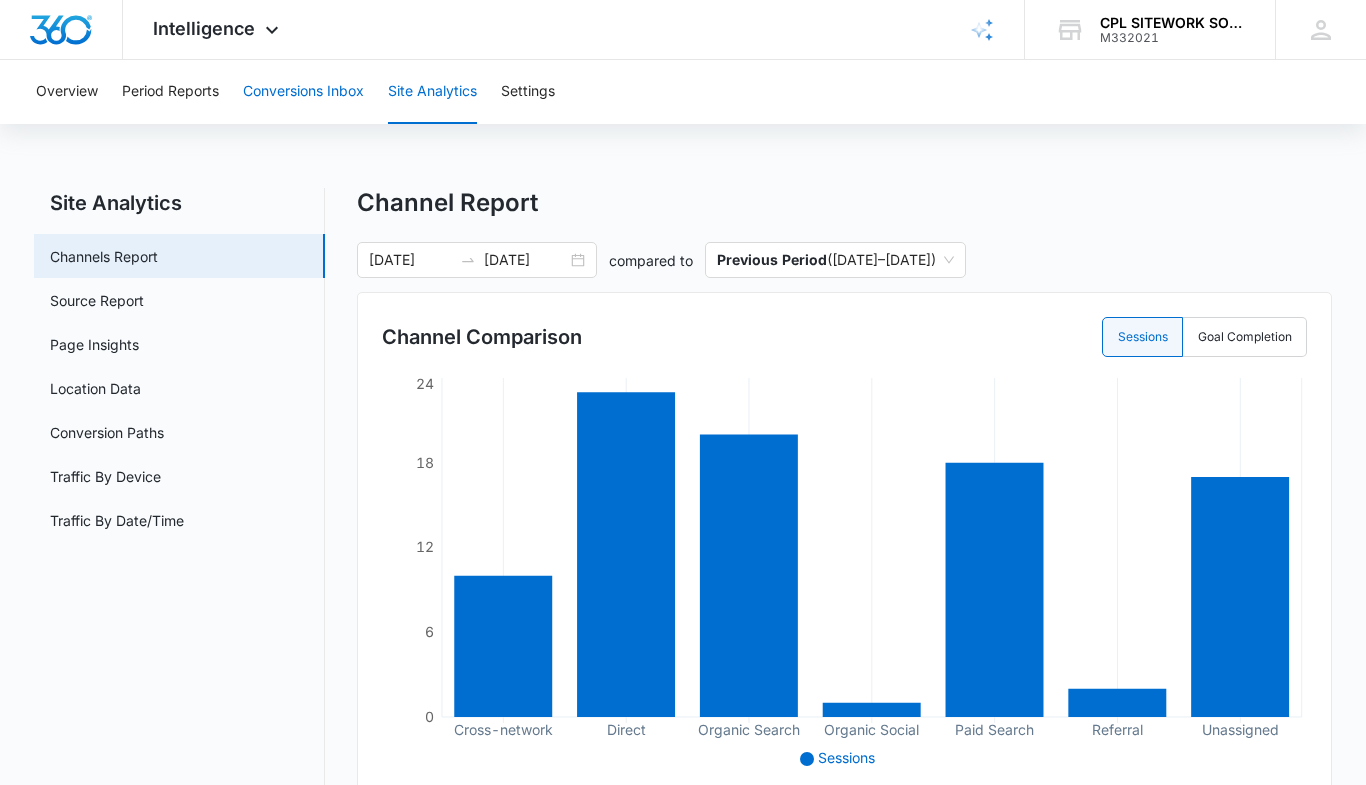 click on "Conversions Inbox" at bounding box center (303, 92) 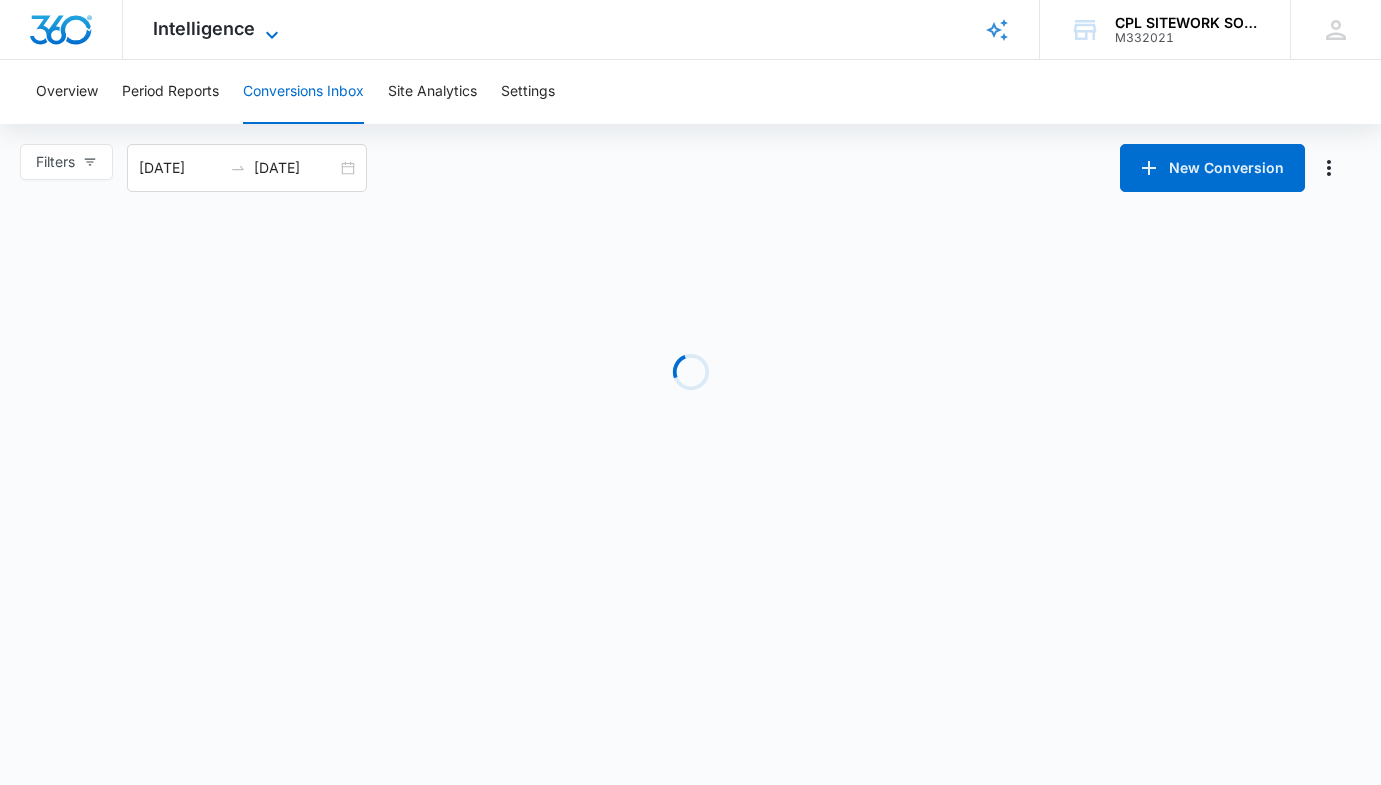 click on "Intelligence" at bounding box center [204, 28] 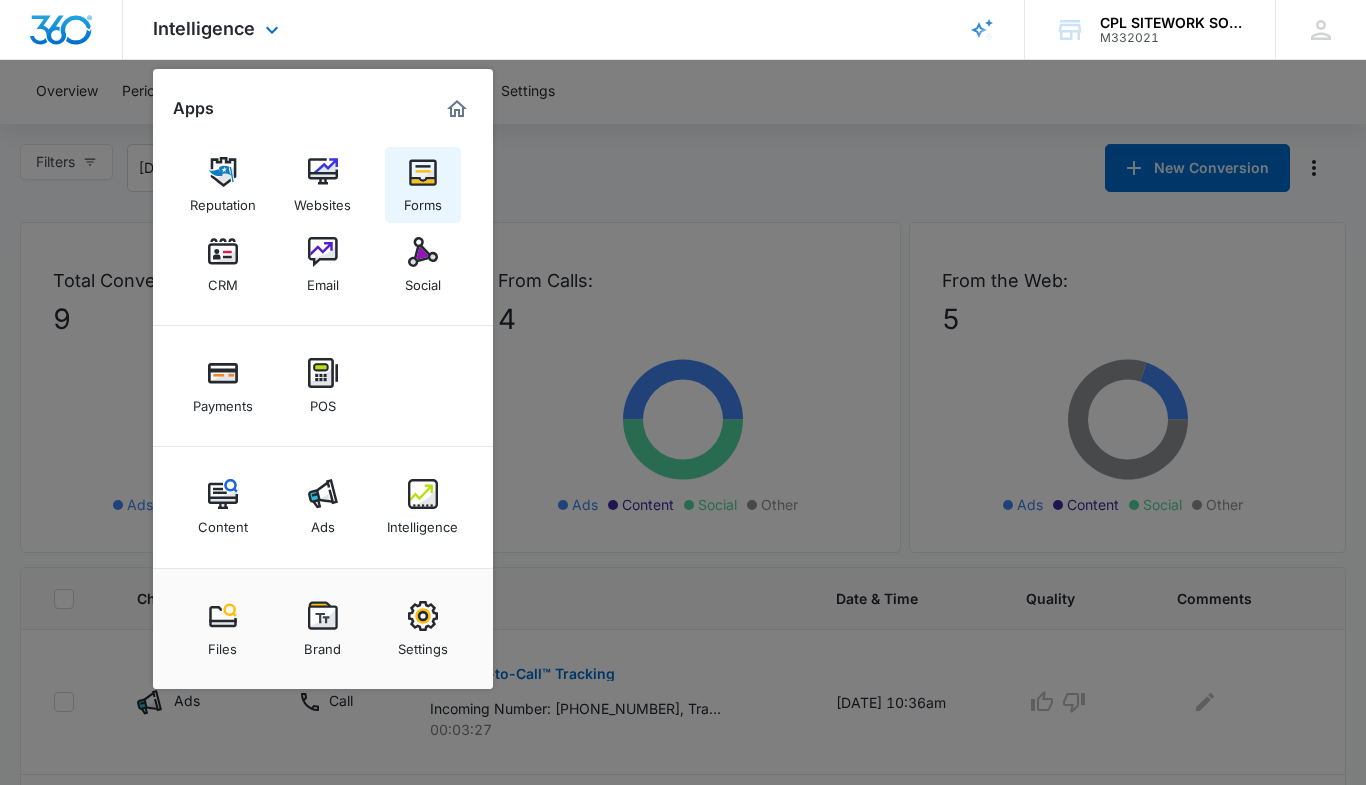 click at bounding box center (423, 172) 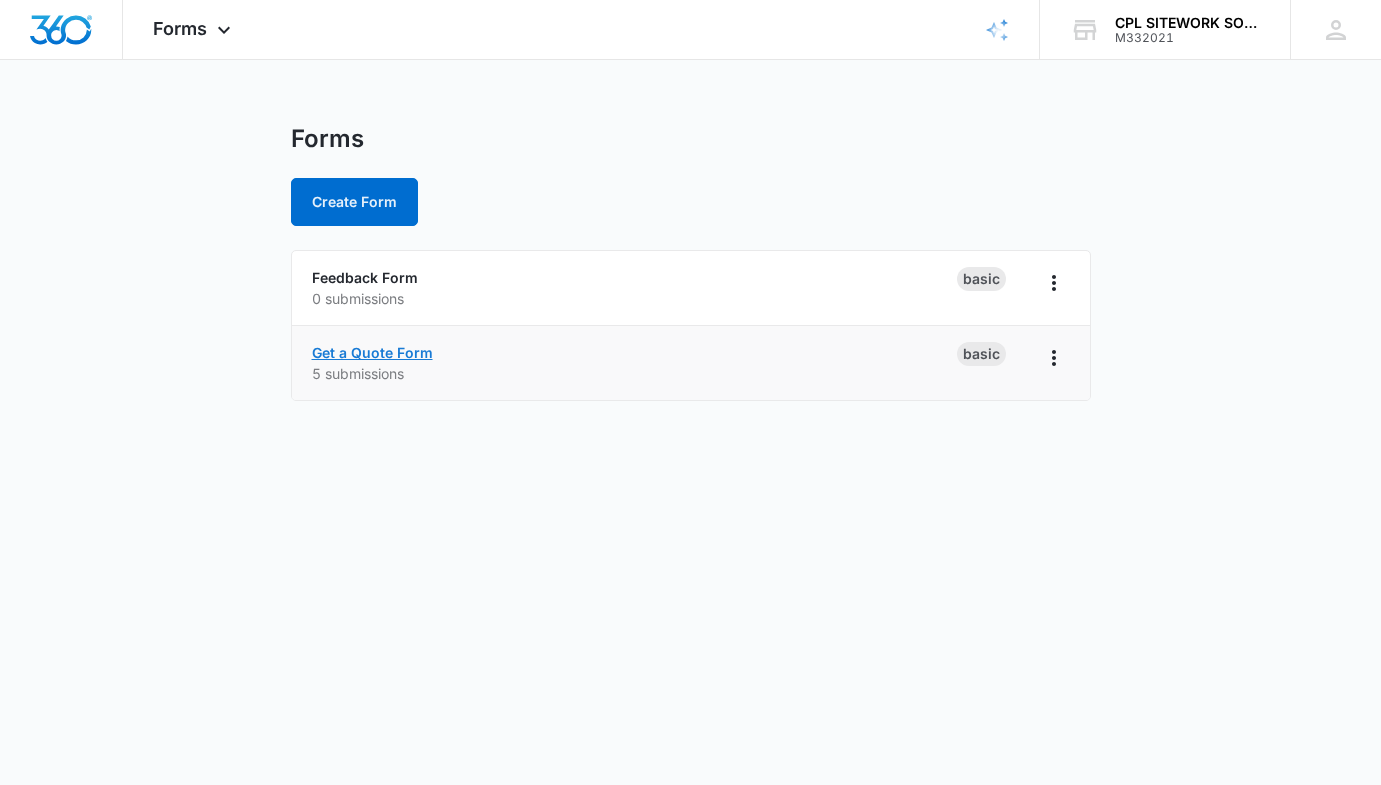 click on "Get a Quote Form" at bounding box center [372, 352] 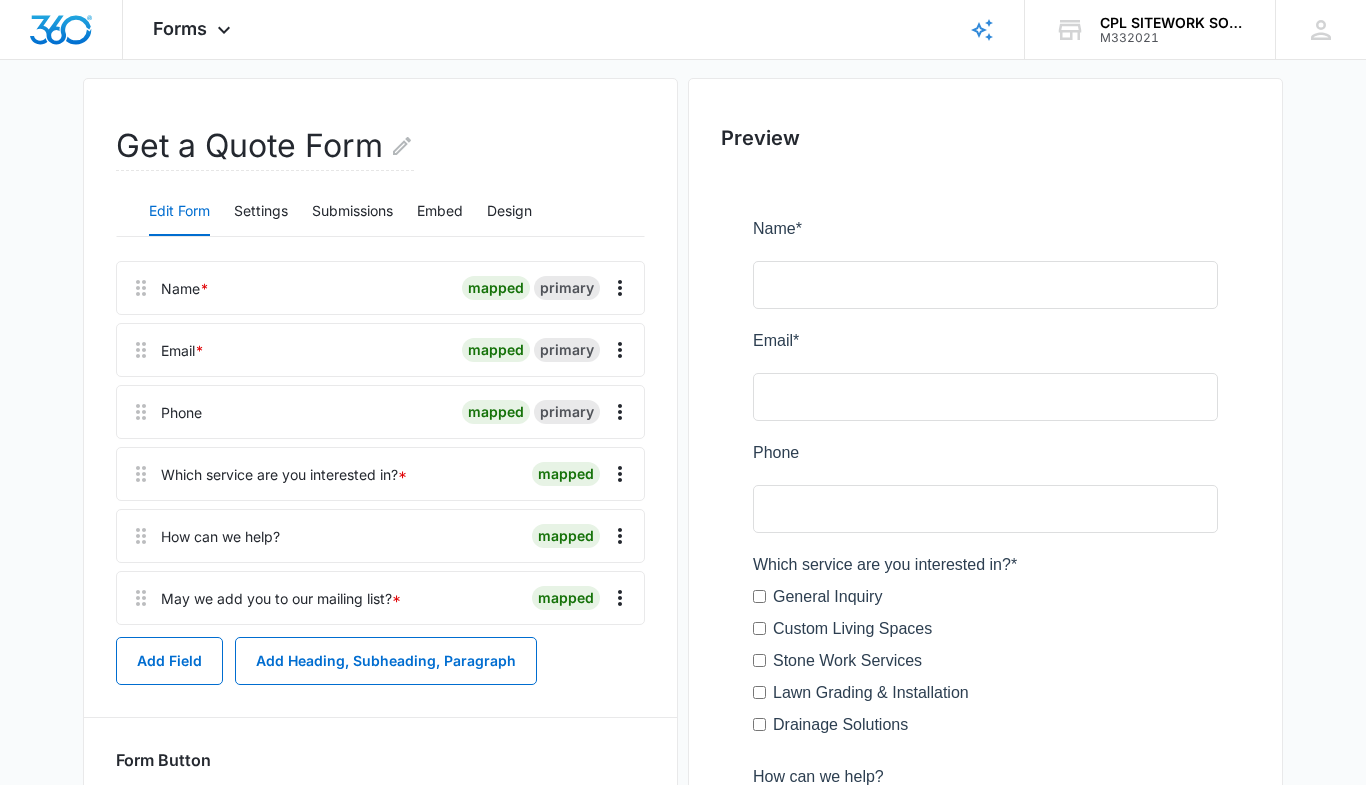 scroll, scrollTop: 0, scrollLeft: 0, axis: both 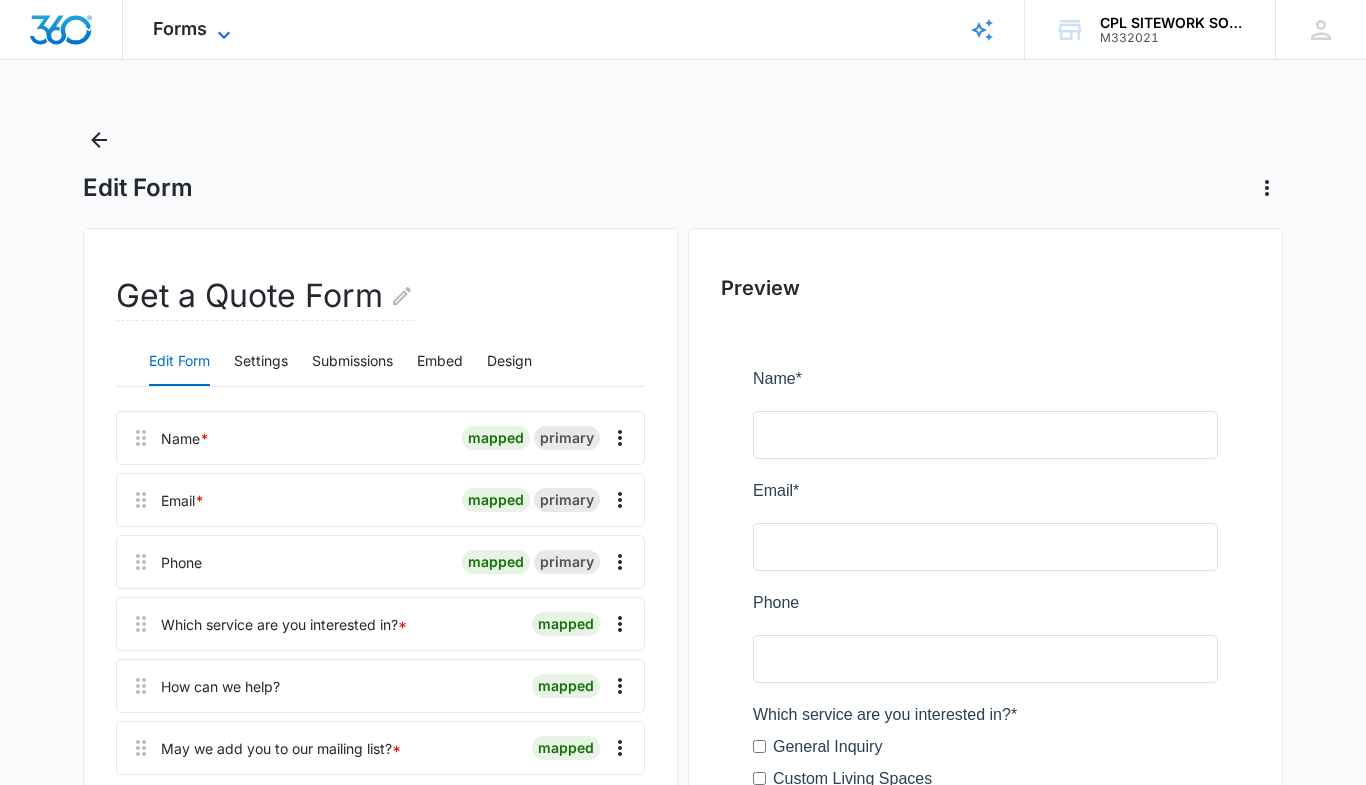 click on "Forms" at bounding box center (180, 28) 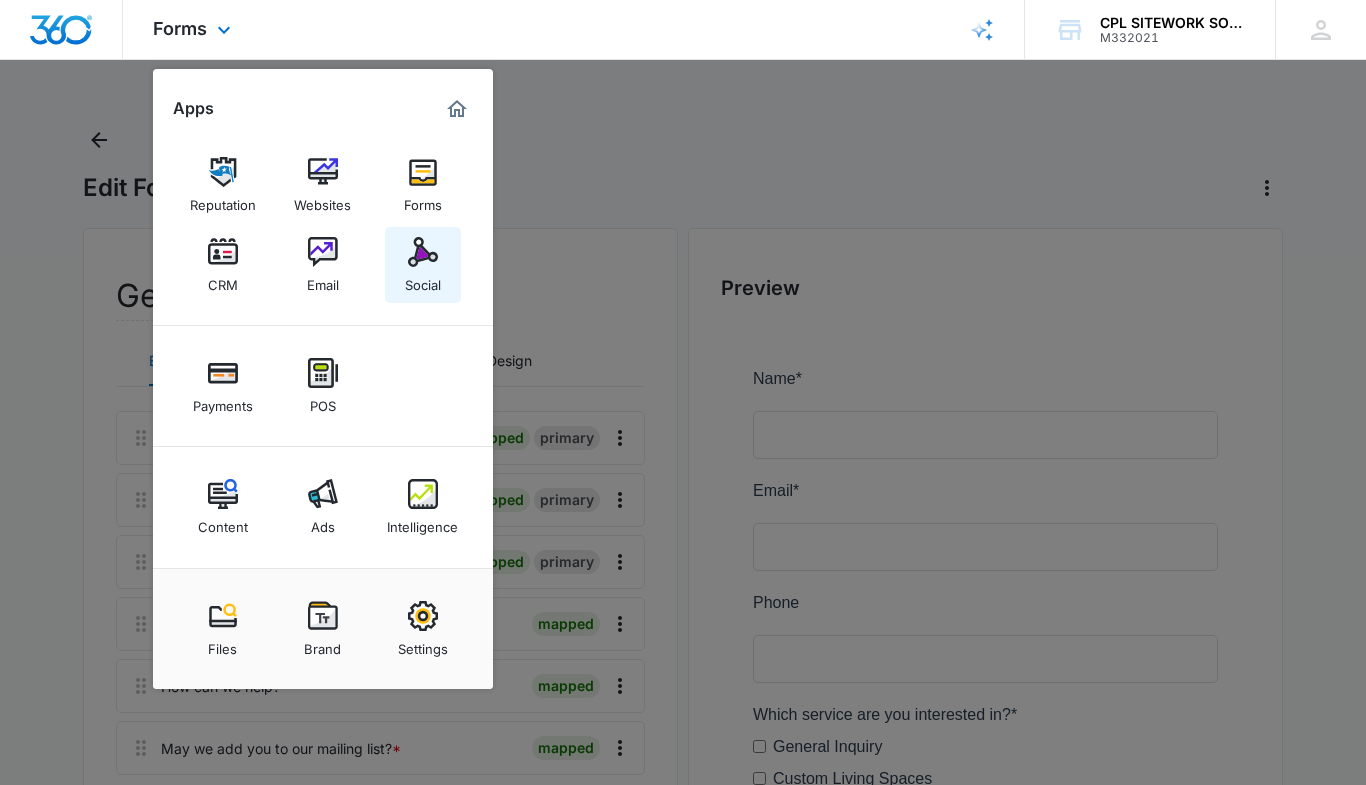 click at bounding box center [423, 252] 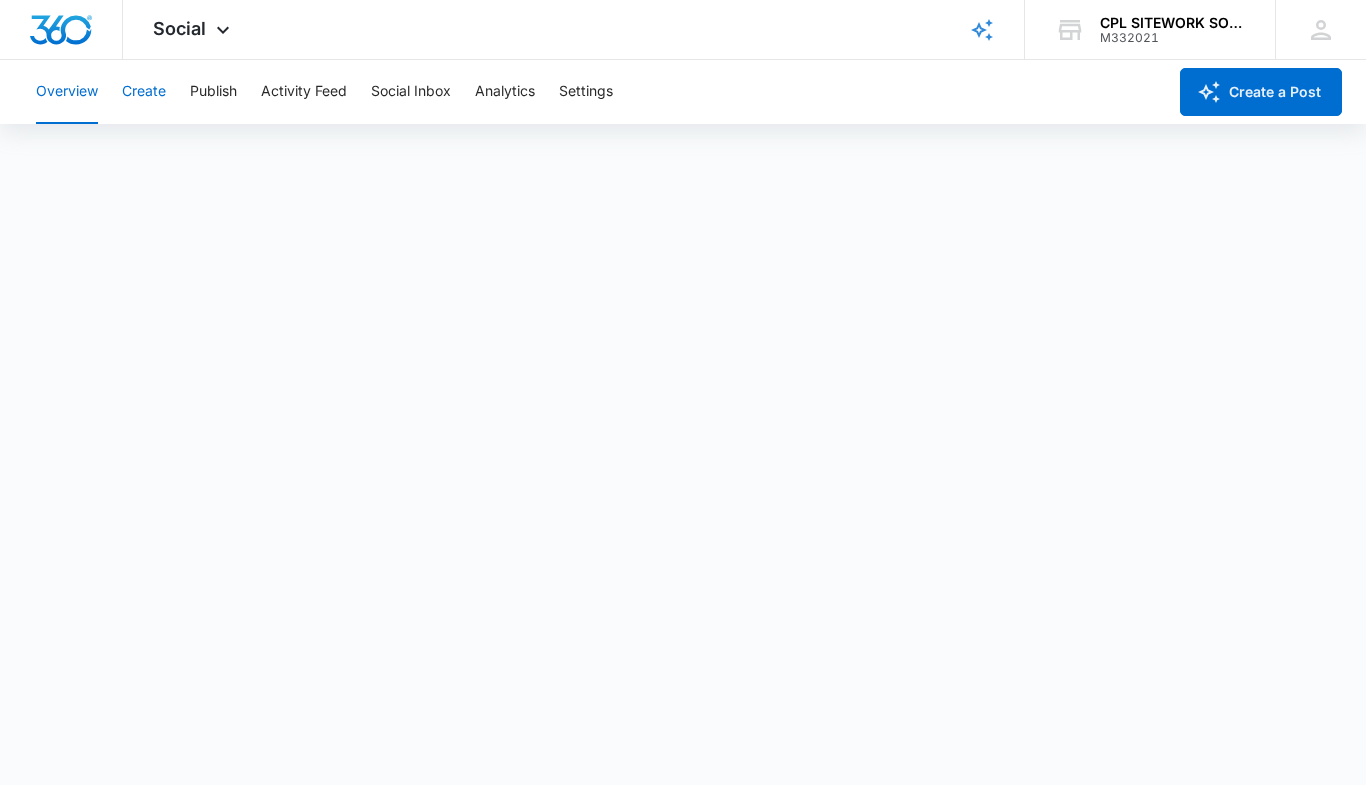 click on "Create" at bounding box center (144, 92) 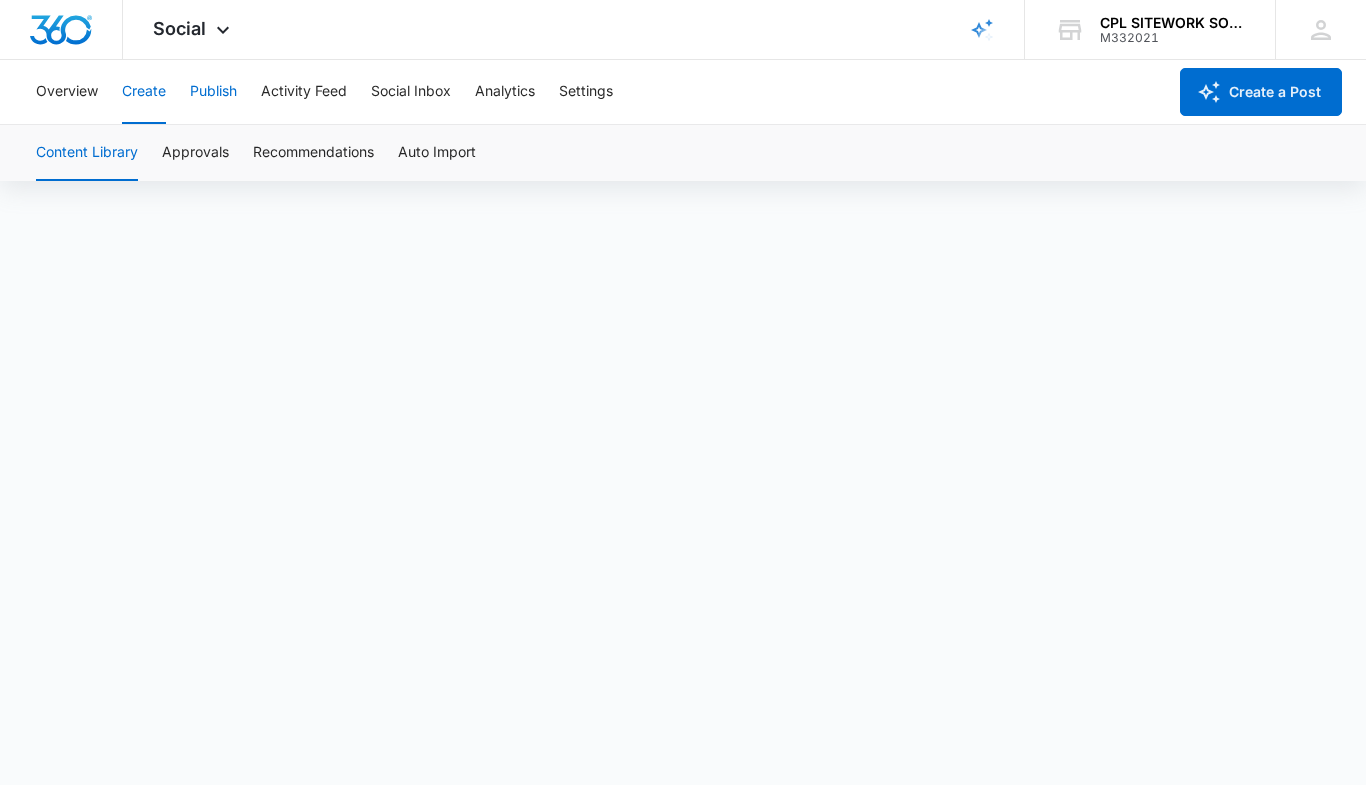 click on "Publish" at bounding box center (213, 92) 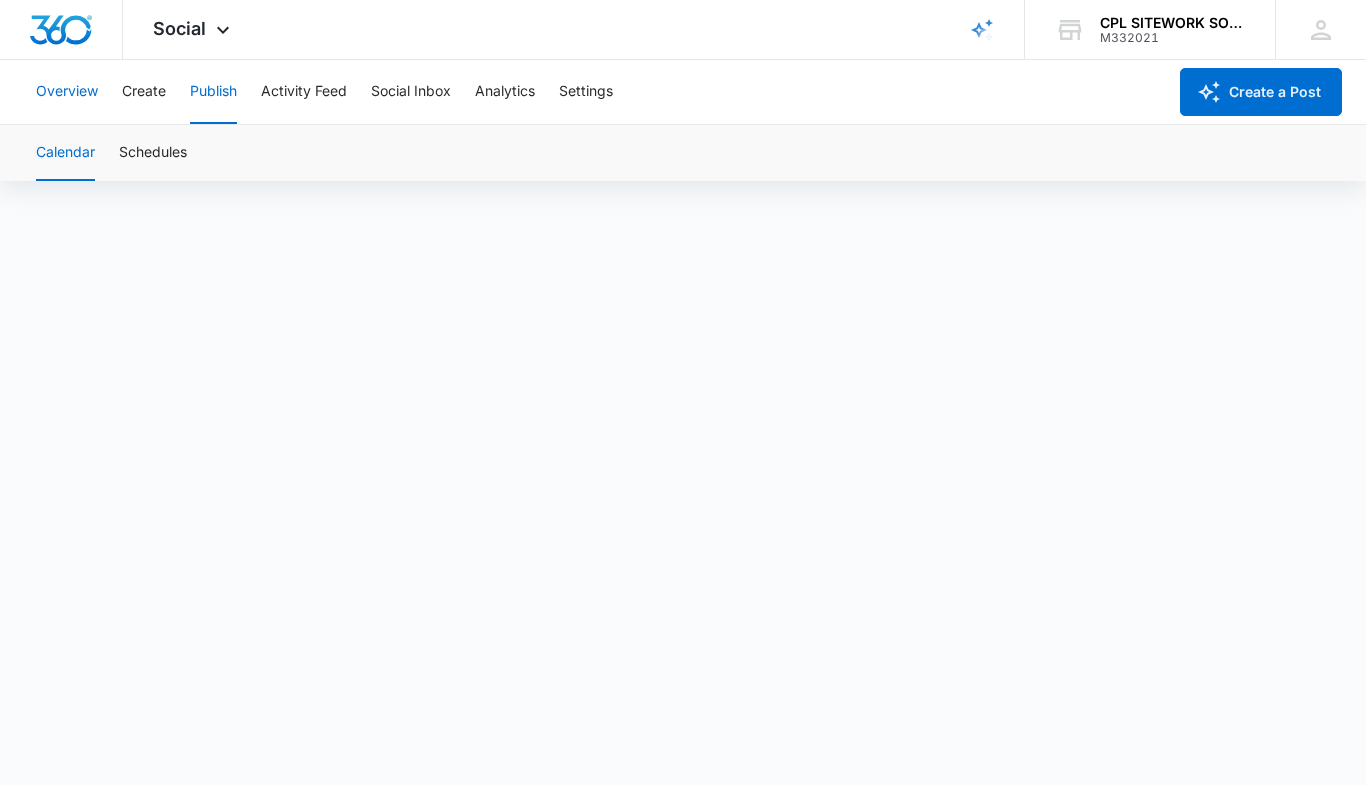 click on "Overview" at bounding box center [67, 92] 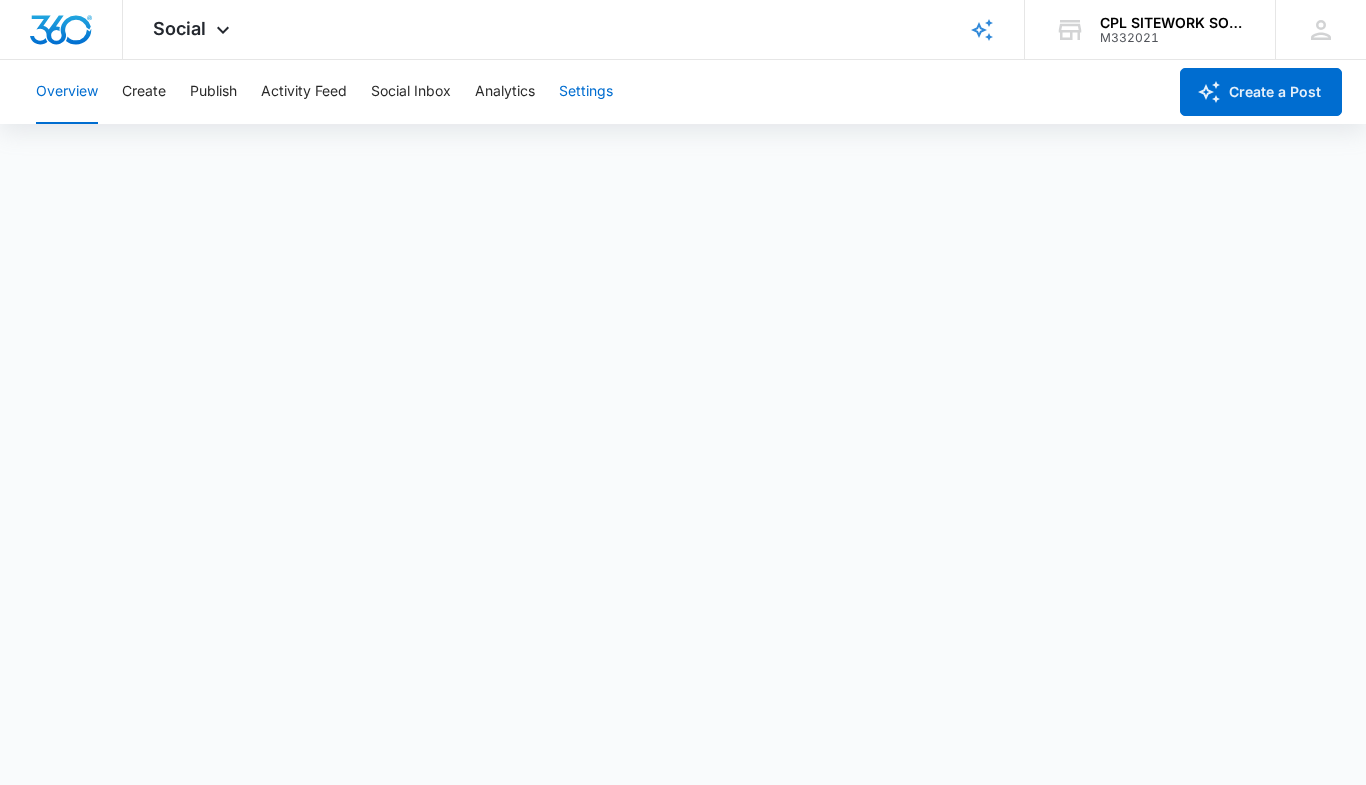 click on "Settings" at bounding box center [586, 92] 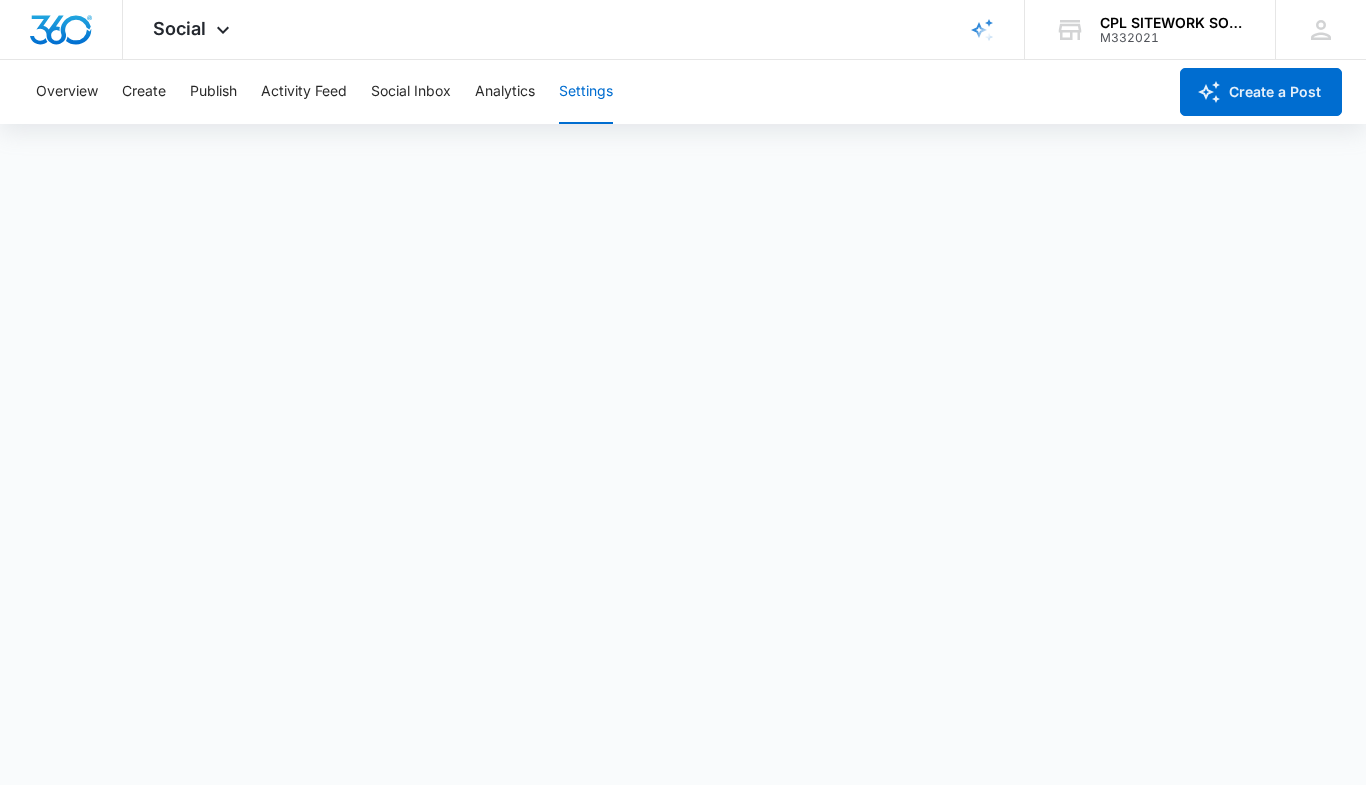 scroll, scrollTop: 5, scrollLeft: 0, axis: vertical 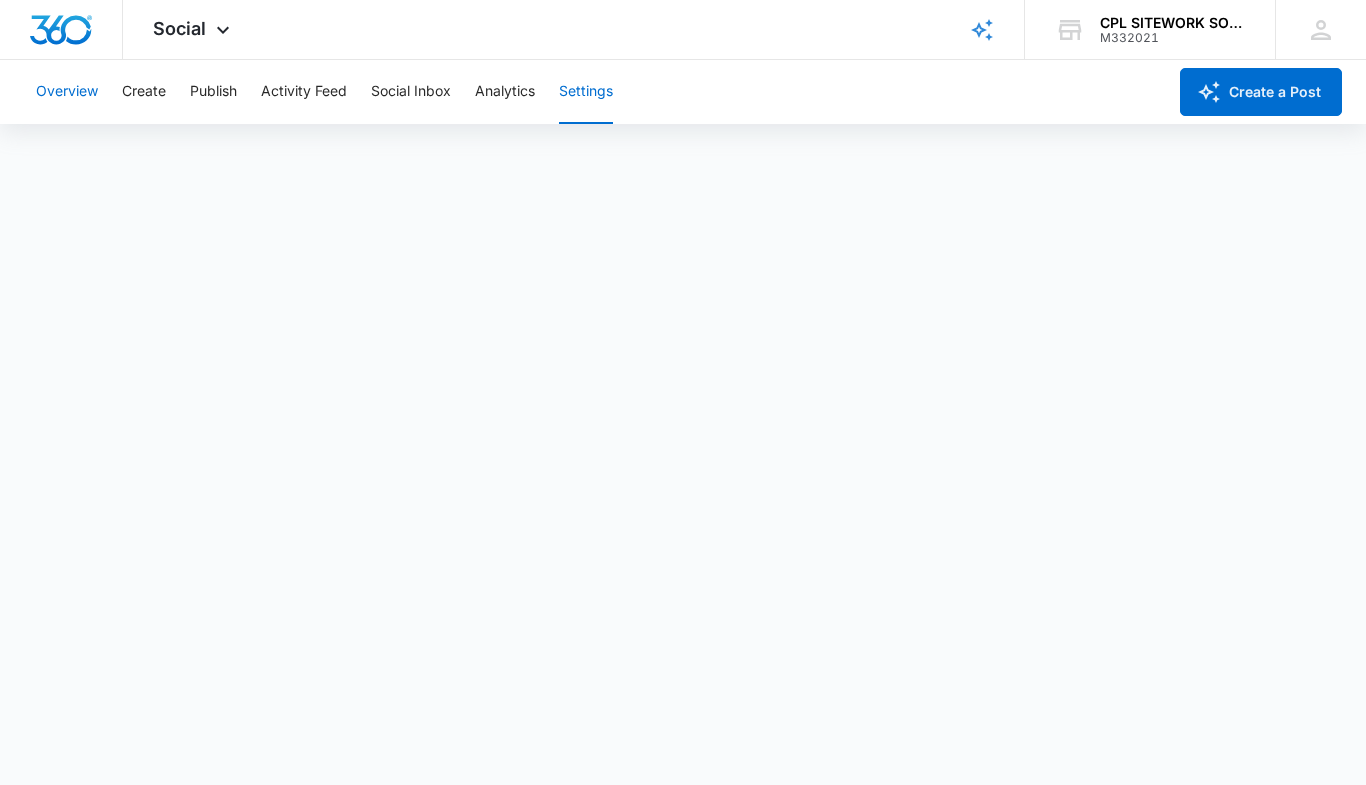 click on "Overview" at bounding box center (67, 92) 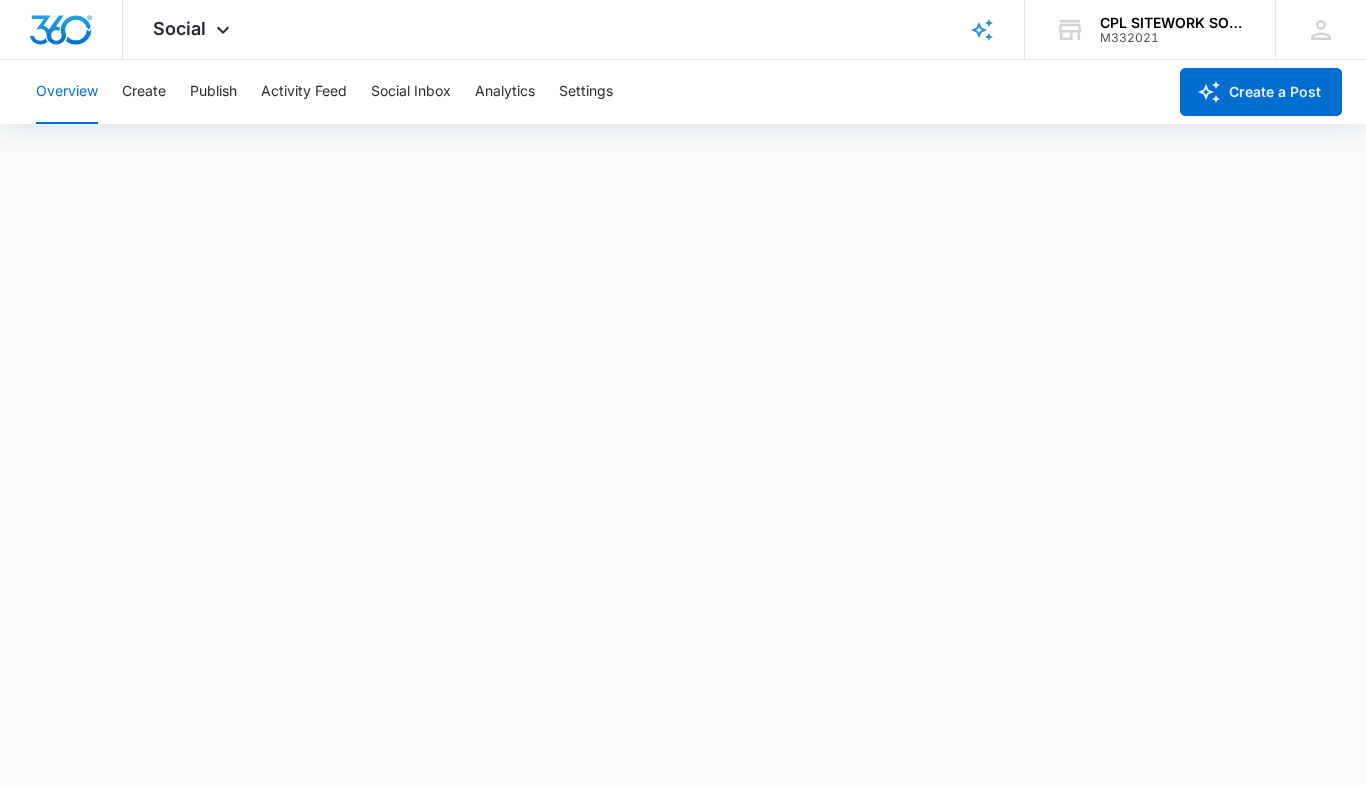 scroll, scrollTop: 0, scrollLeft: 0, axis: both 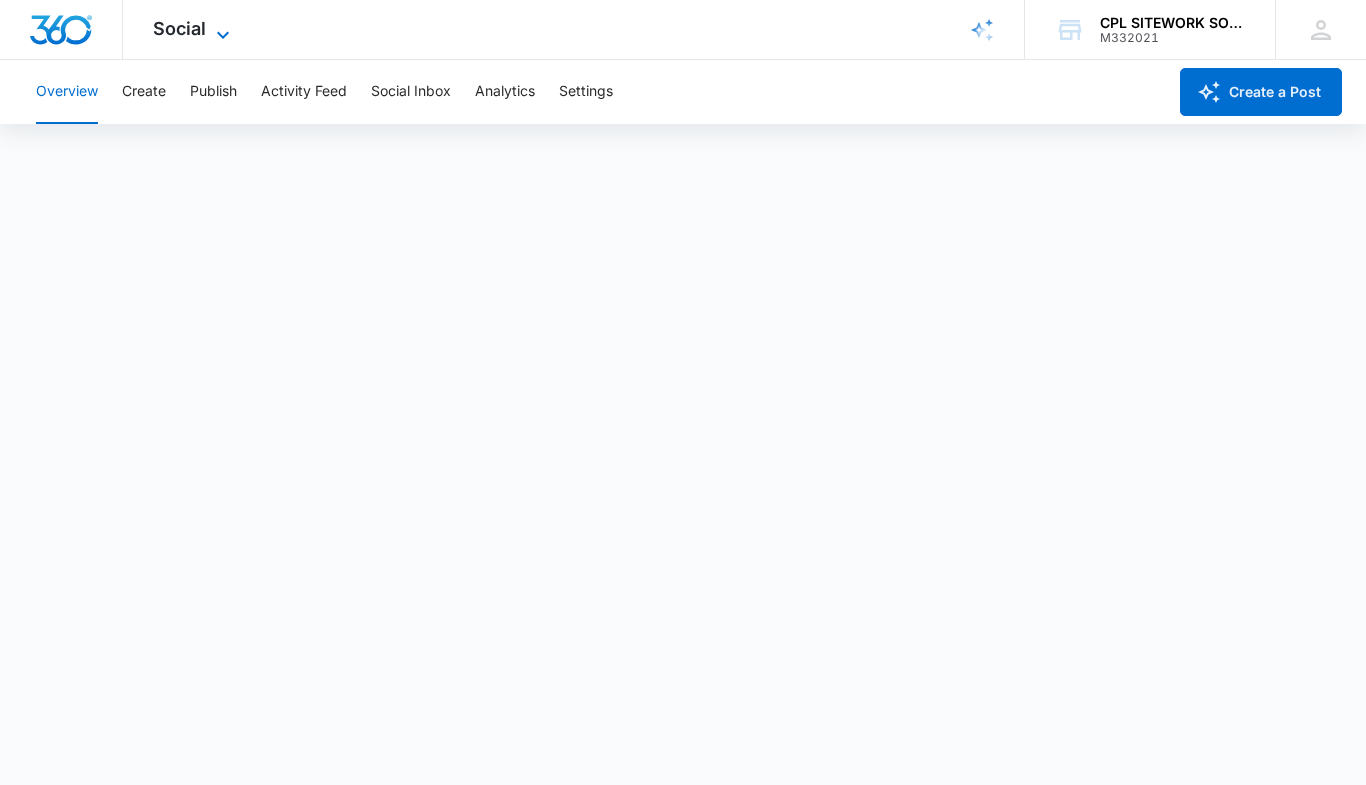 click on "Social" at bounding box center (179, 28) 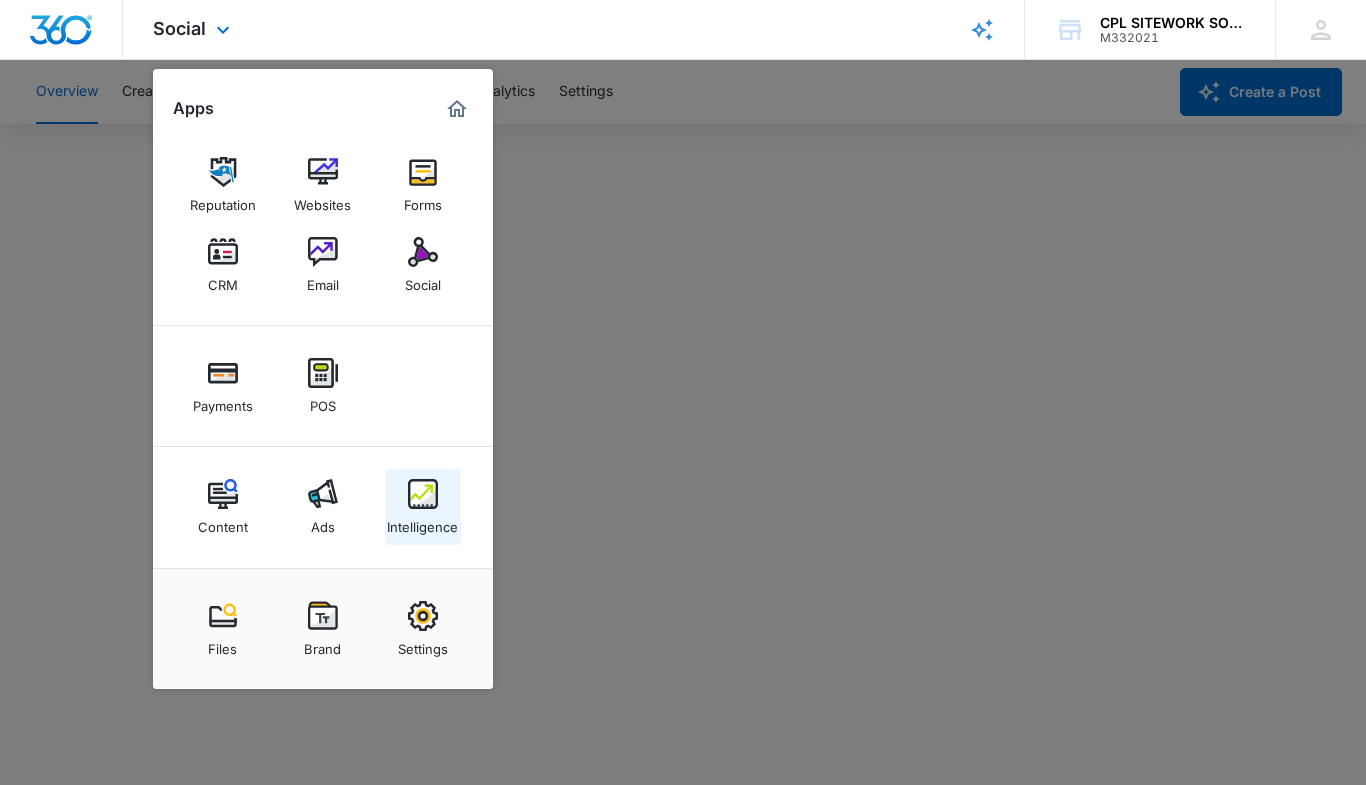 click at bounding box center (423, 494) 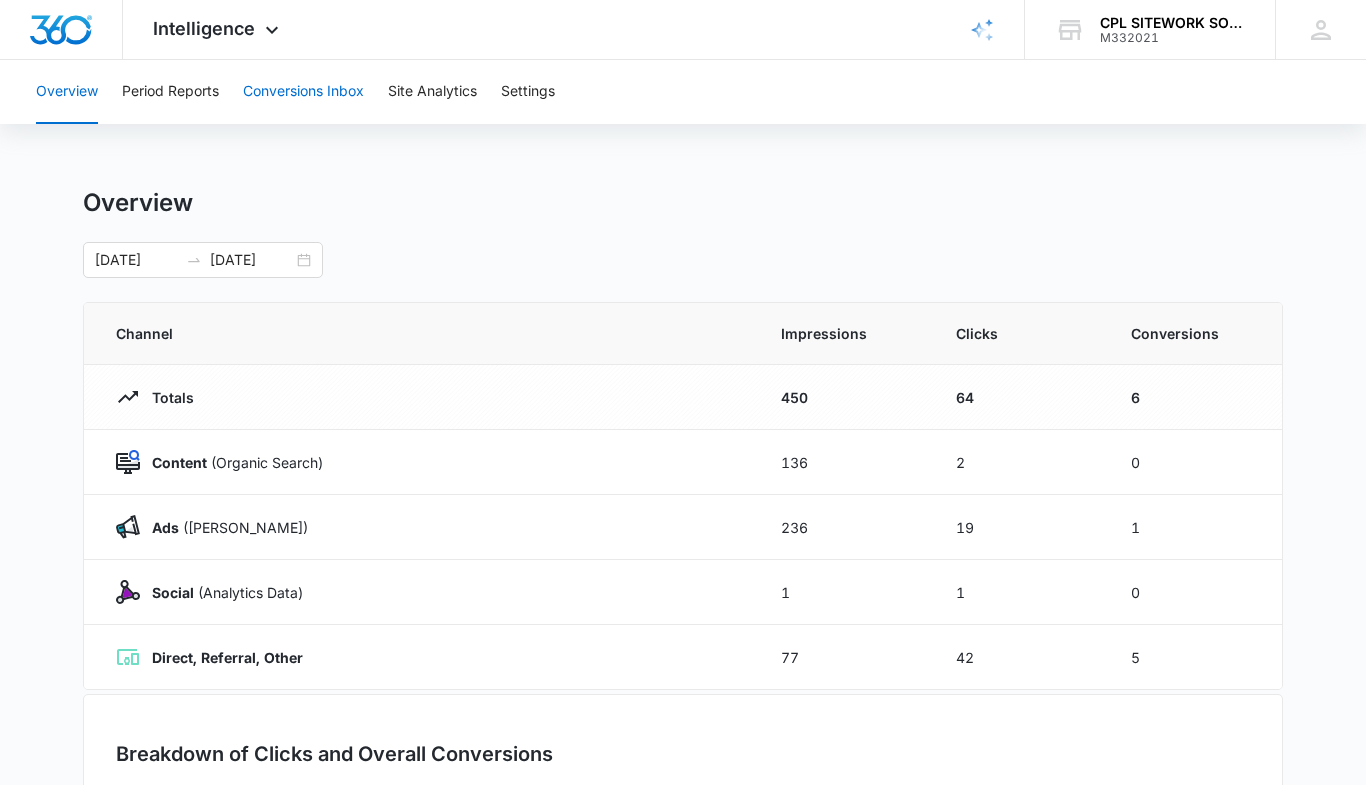 click on "Conversions Inbox" at bounding box center [303, 92] 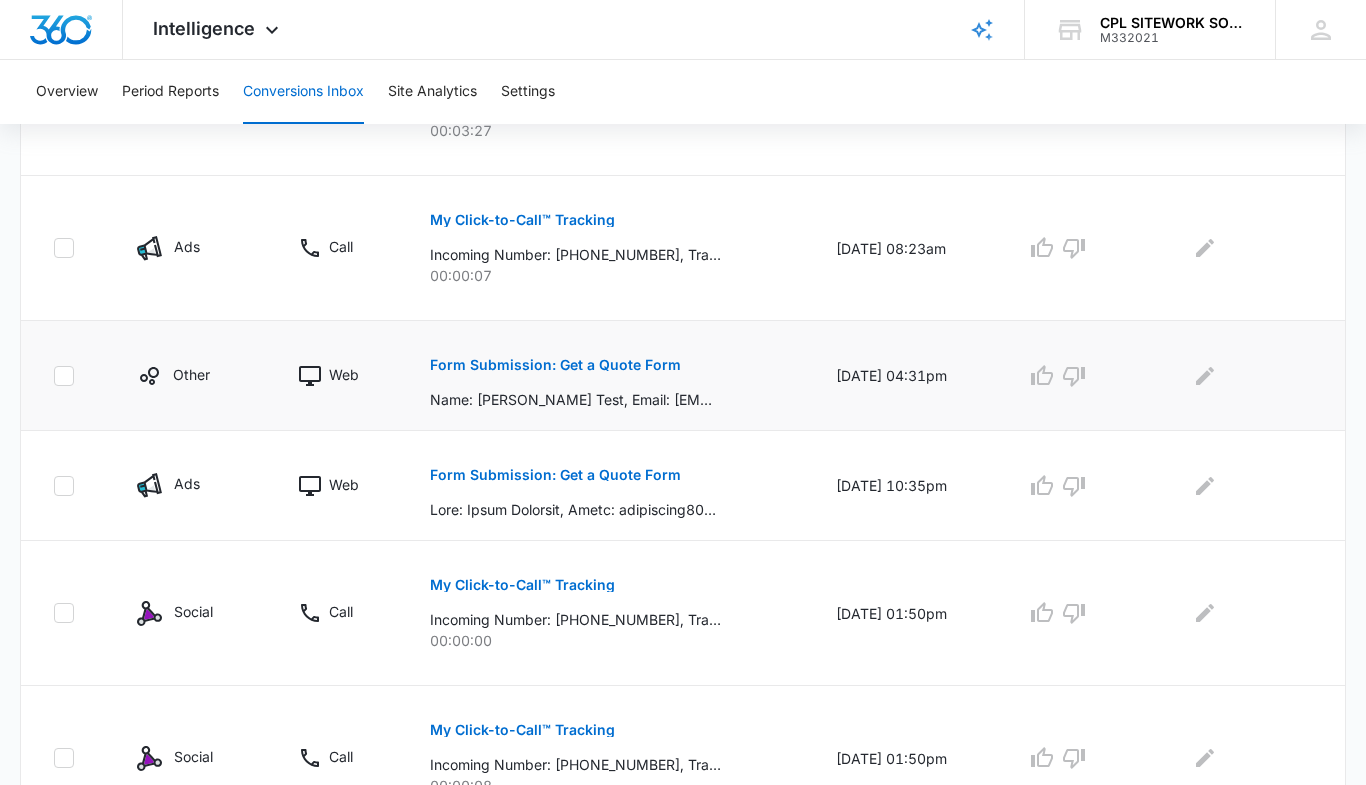 scroll, scrollTop: 600, scrollLeft: 0, axis: vertical 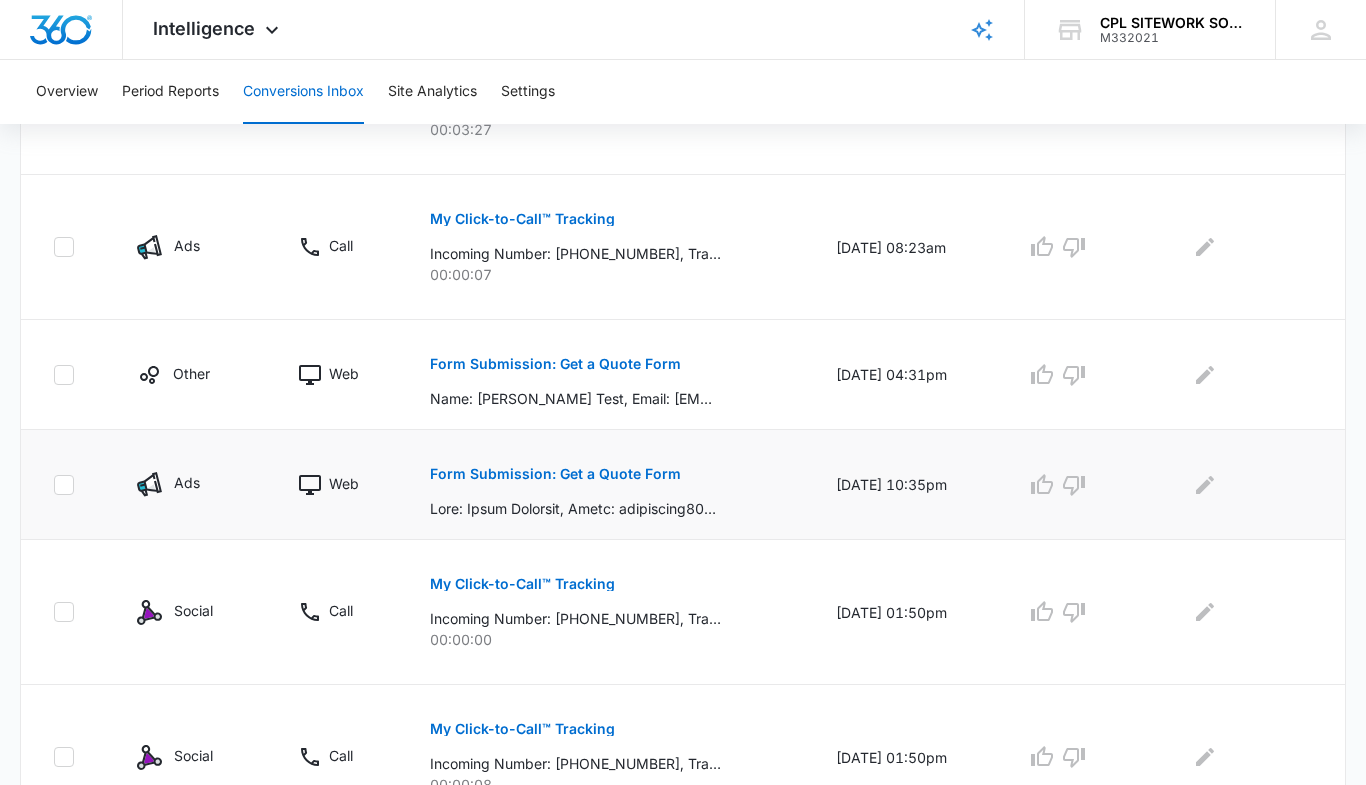 click on "Form Submission: Get a Quote Form" at bounding box center (555, 474) 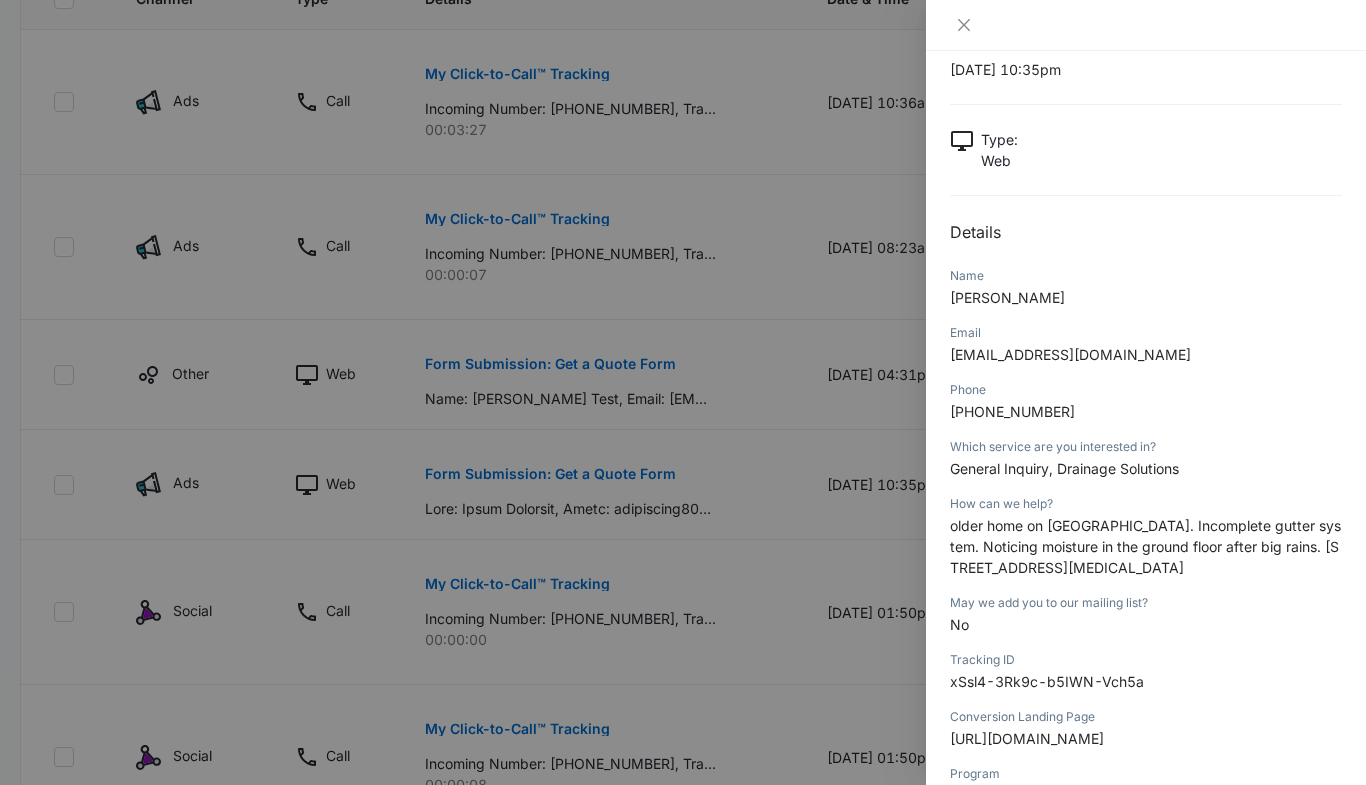 scroll, scrollTop: 0, scrollLeft: 0, axis: both 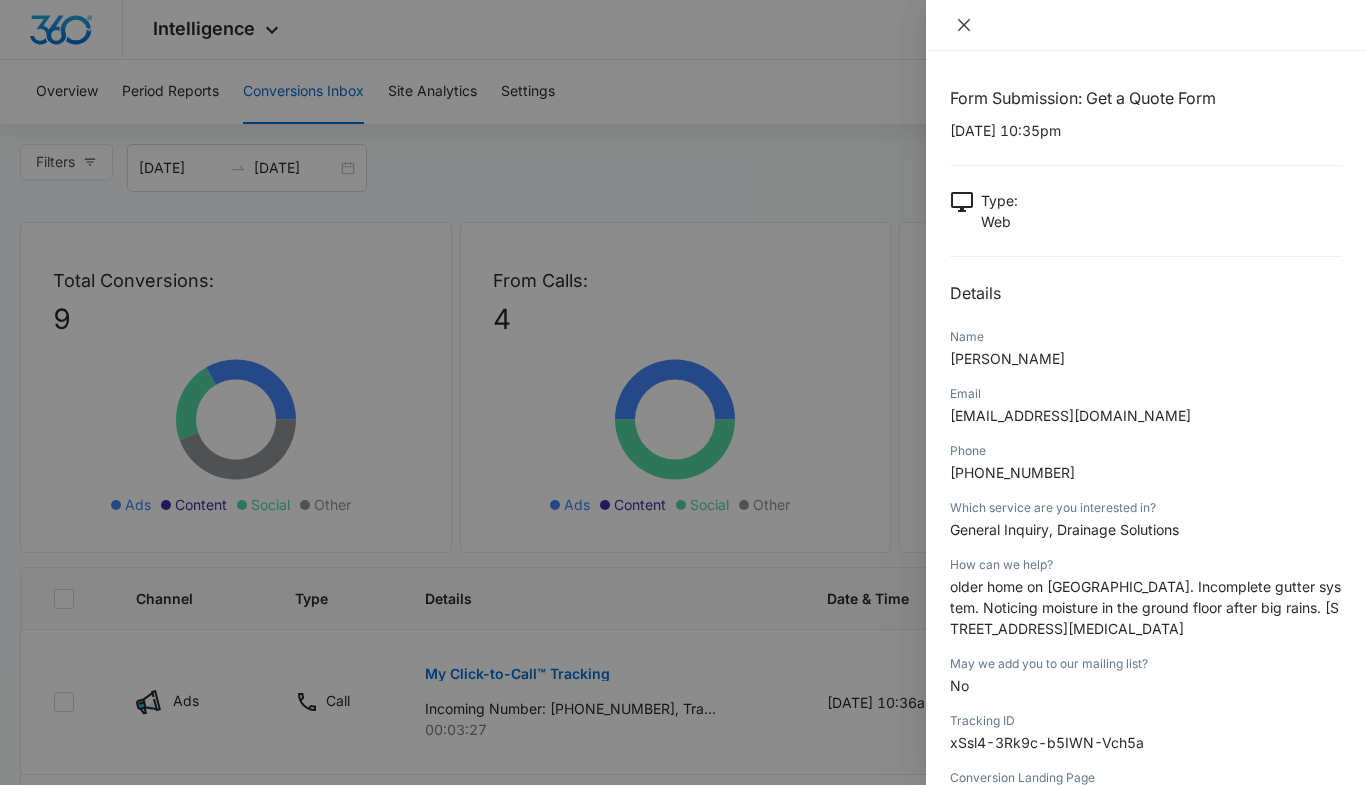 click 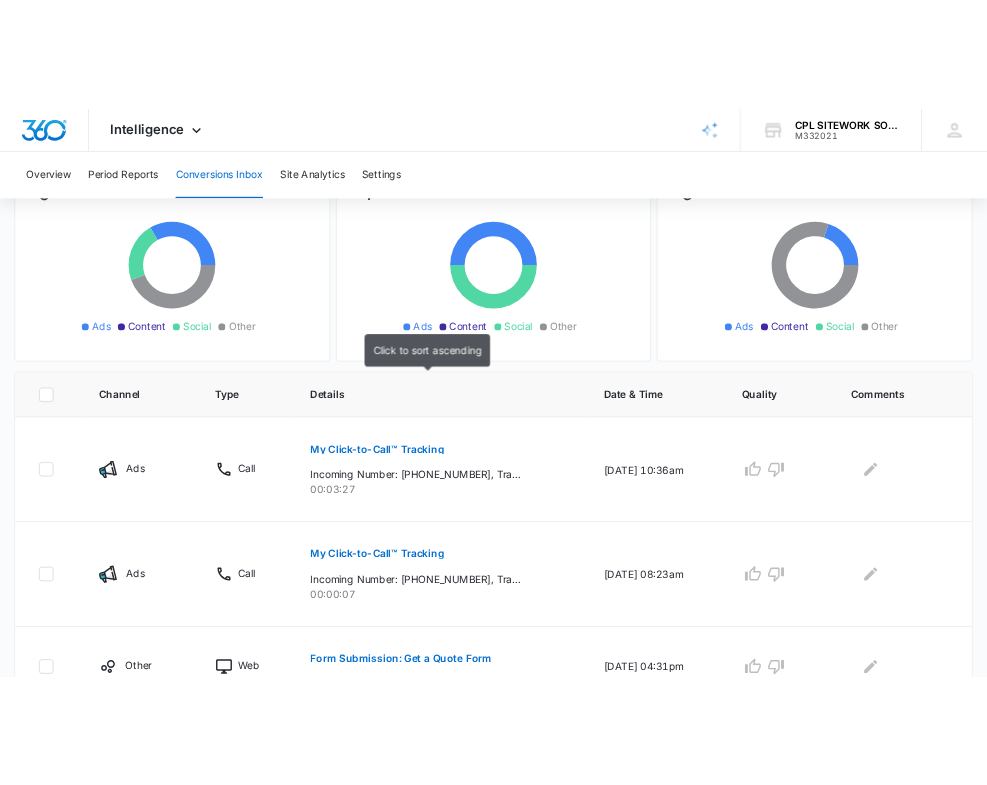 scroll, scrollTop: 200, scrollLeft: 0, axis: vertical 